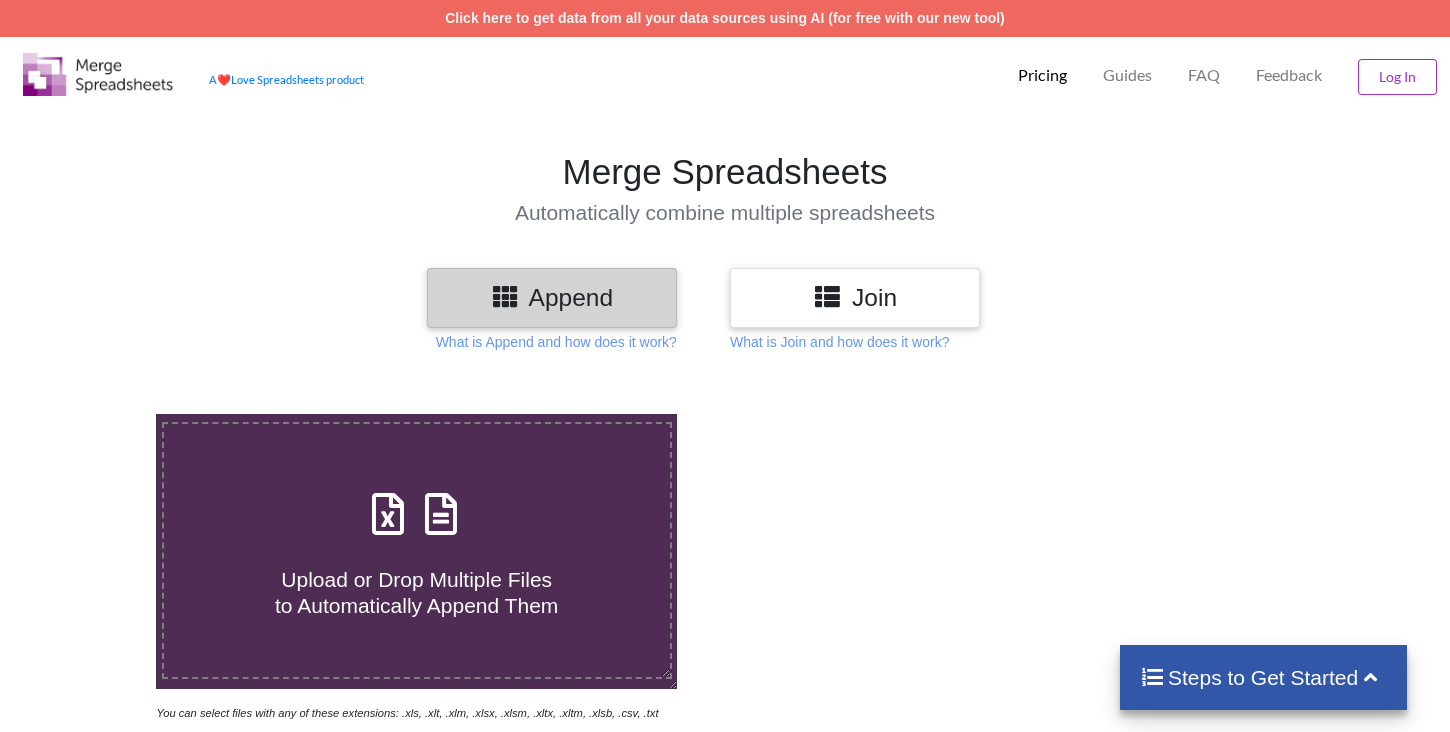 scroll, scrollTop: 0, scrollLeft: 0, axis: both 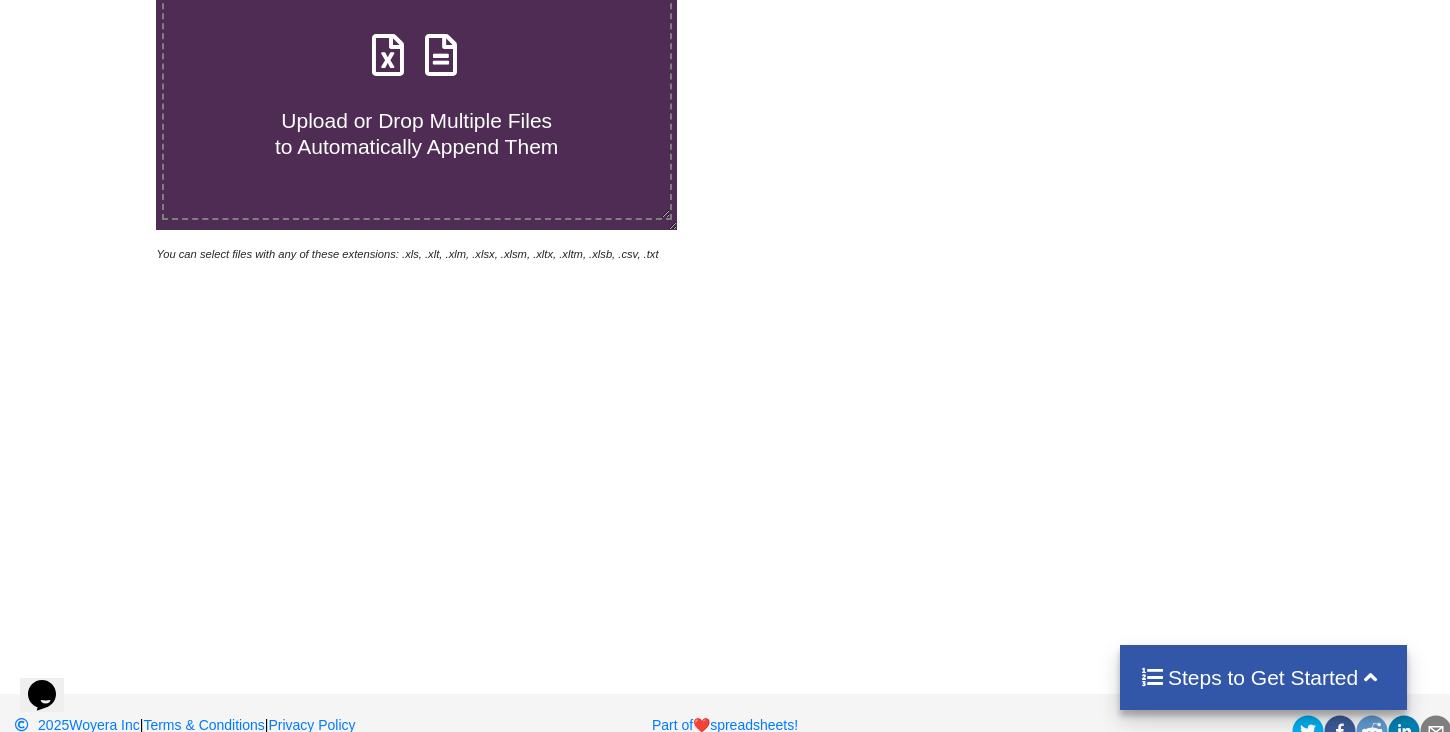 click on "Upload or Drop Multiple Files  to Automatically Append Them" at bounding box center (417, 91) 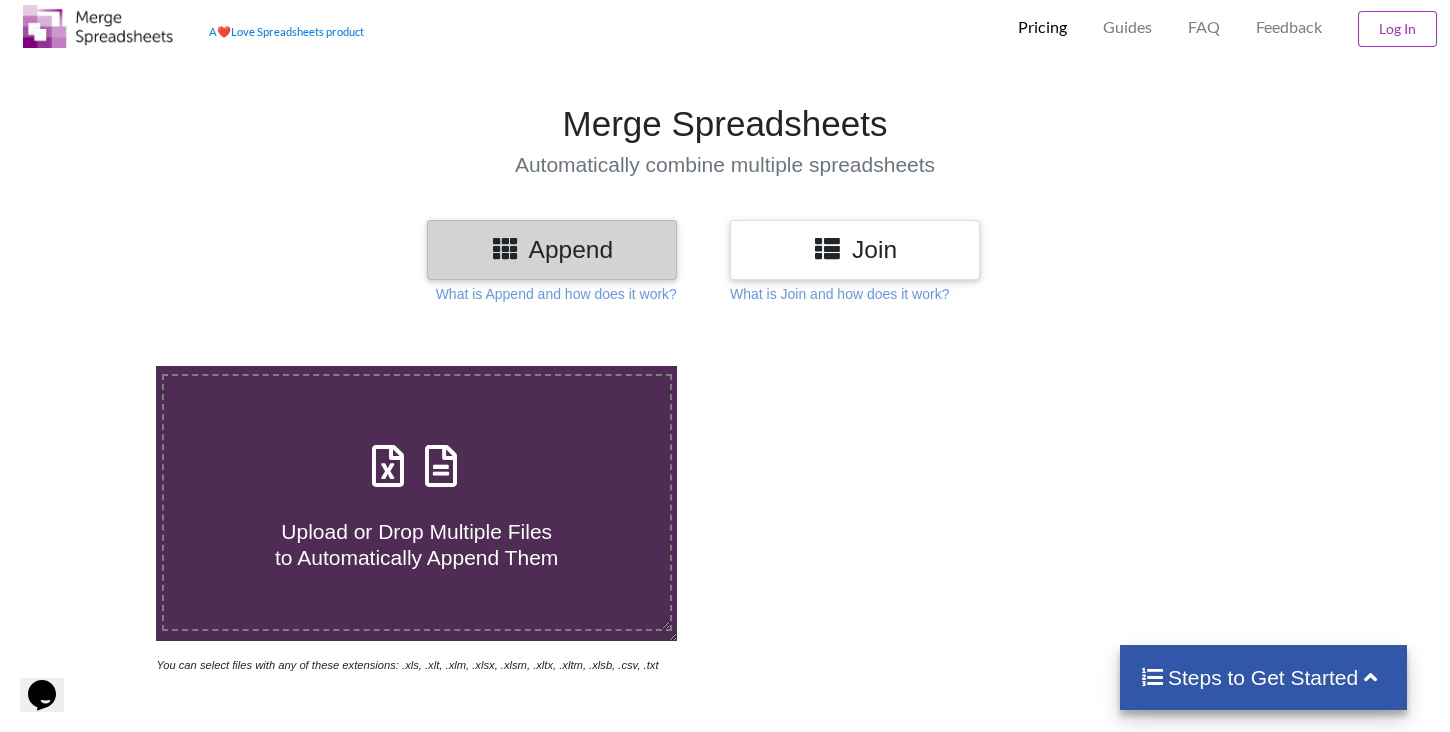 type on "C:\fakepath\UPS week 2.xlsx" 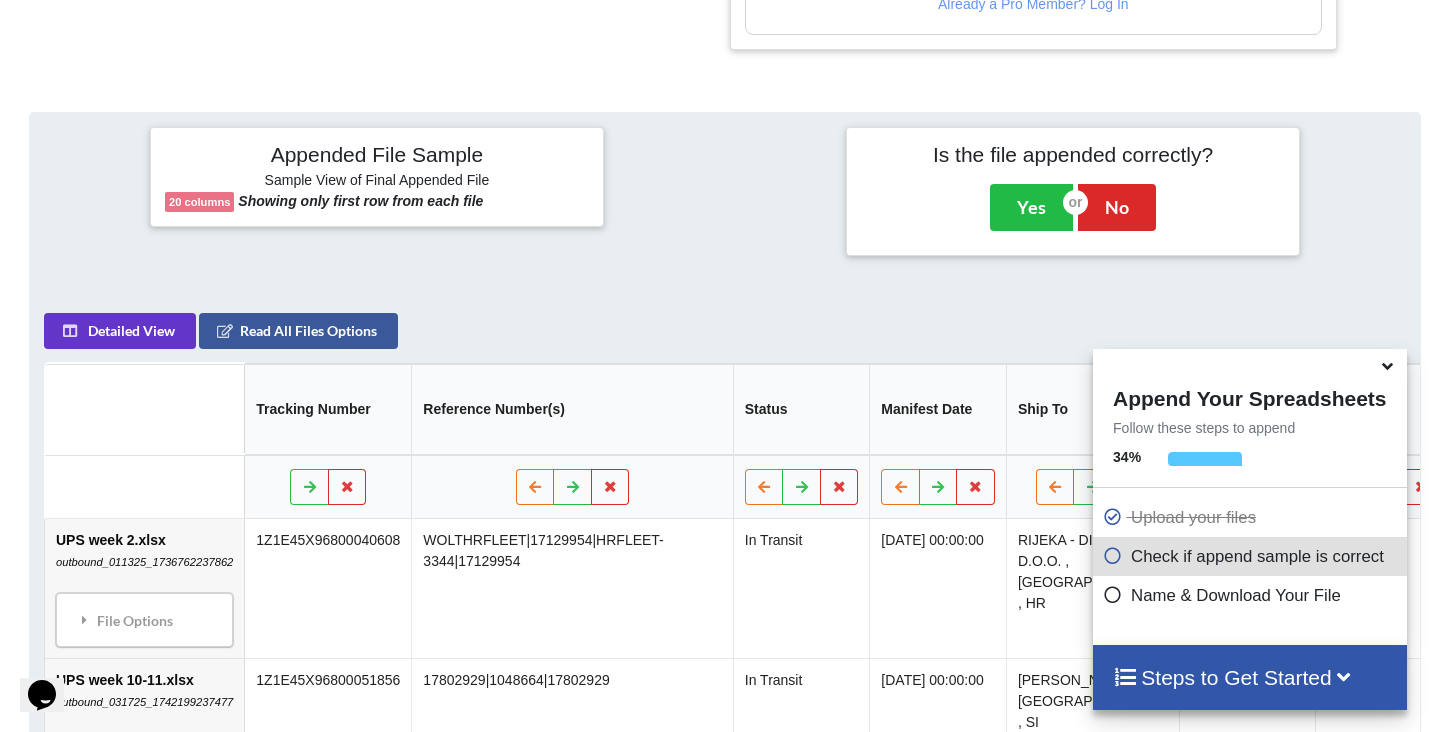 scroll, scrollTop: 792, scrollLeft: 0, axis: vertical 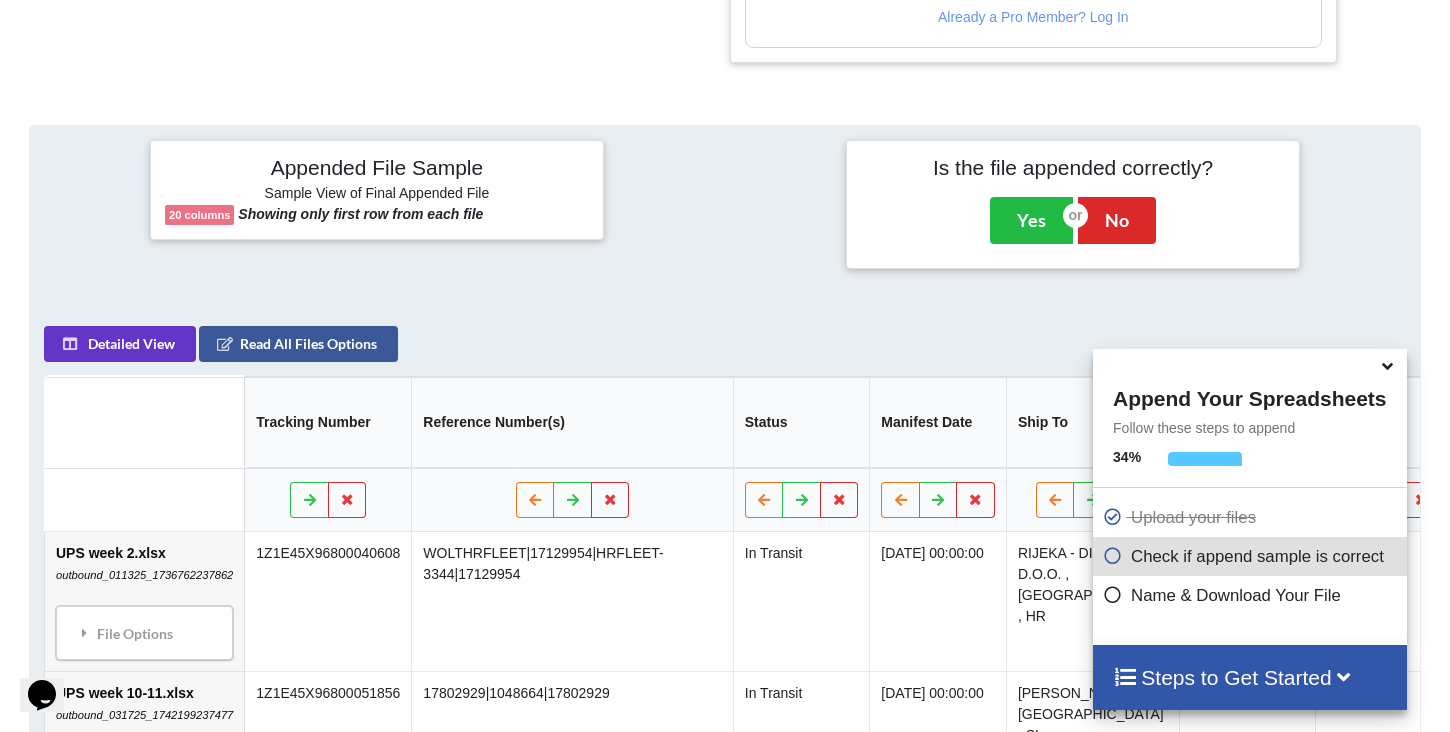 click at bounding box center (1113, 552) 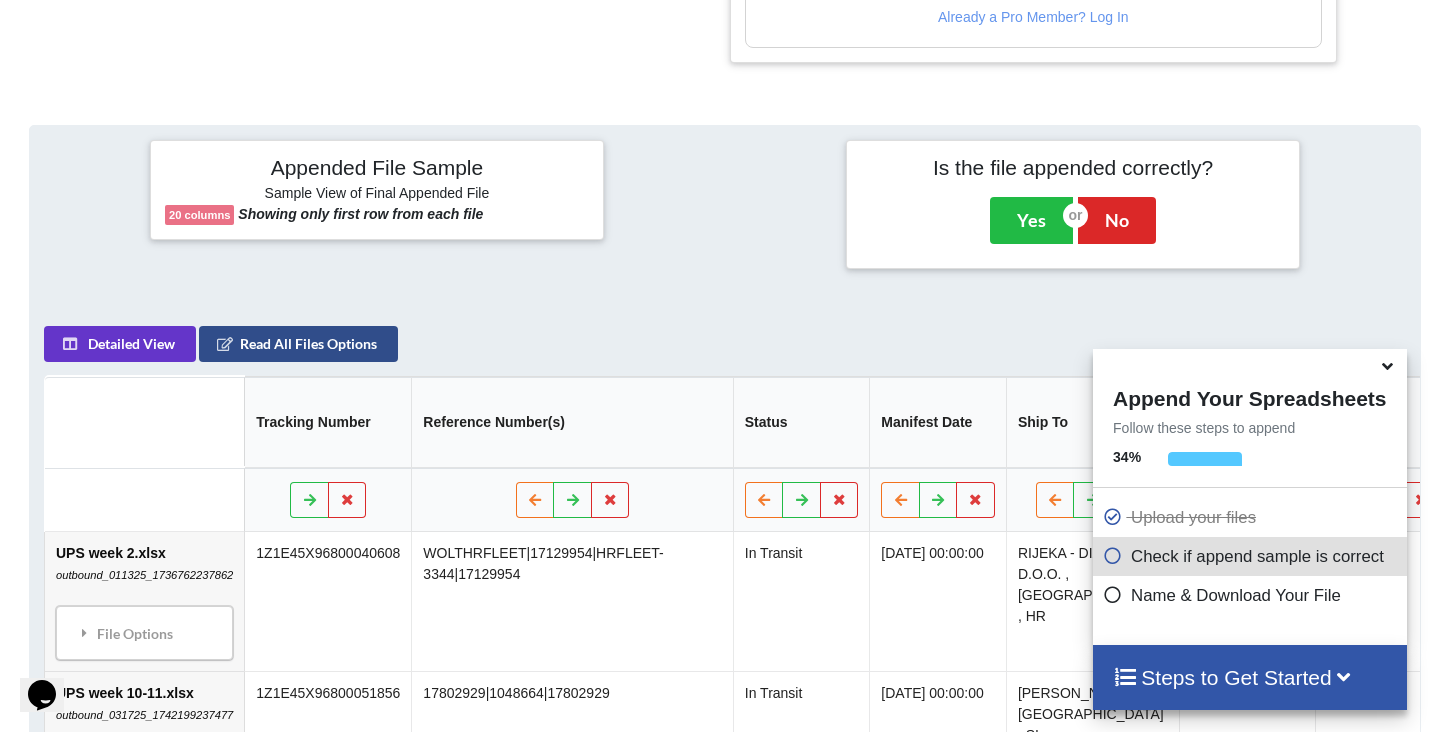 click on "Read All Files Options" at bounding box center [298, 344] 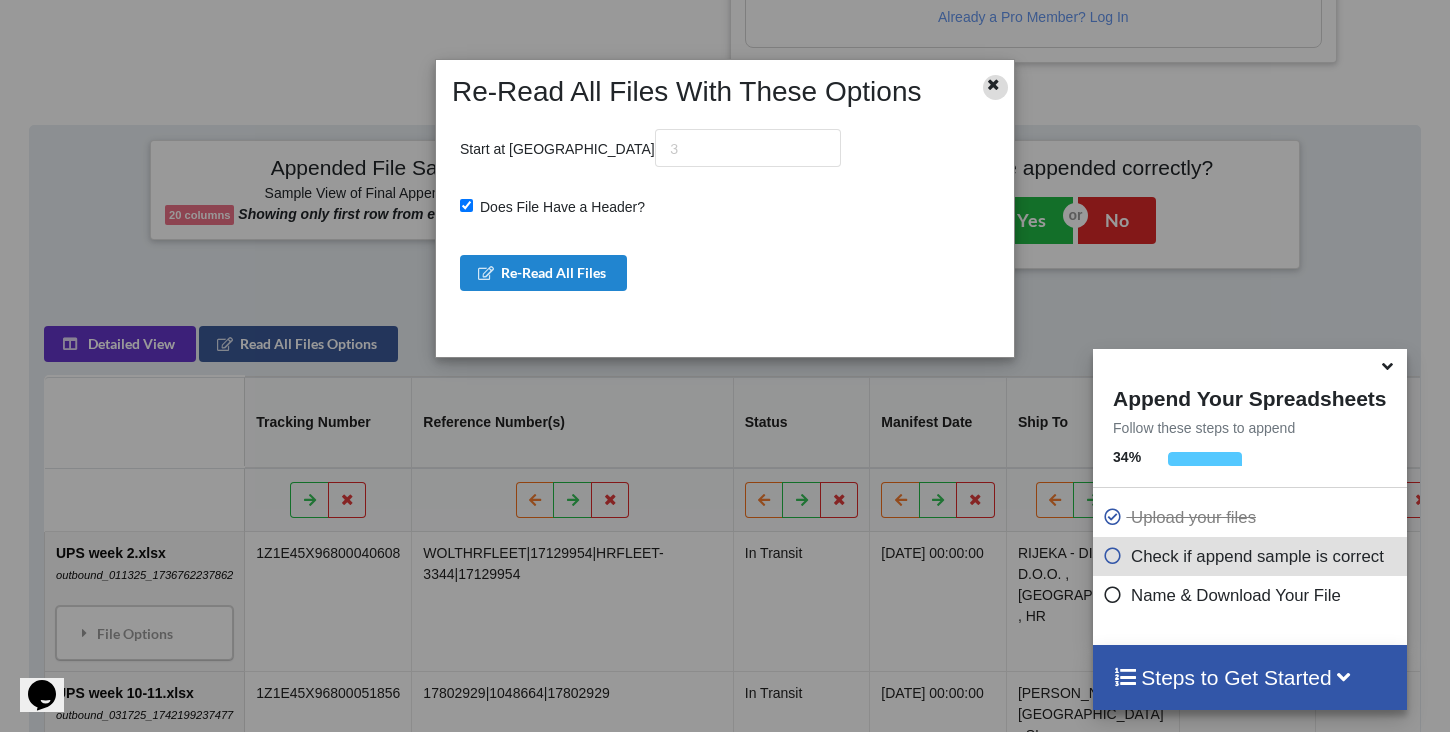 click at bounding box center [993, 82] 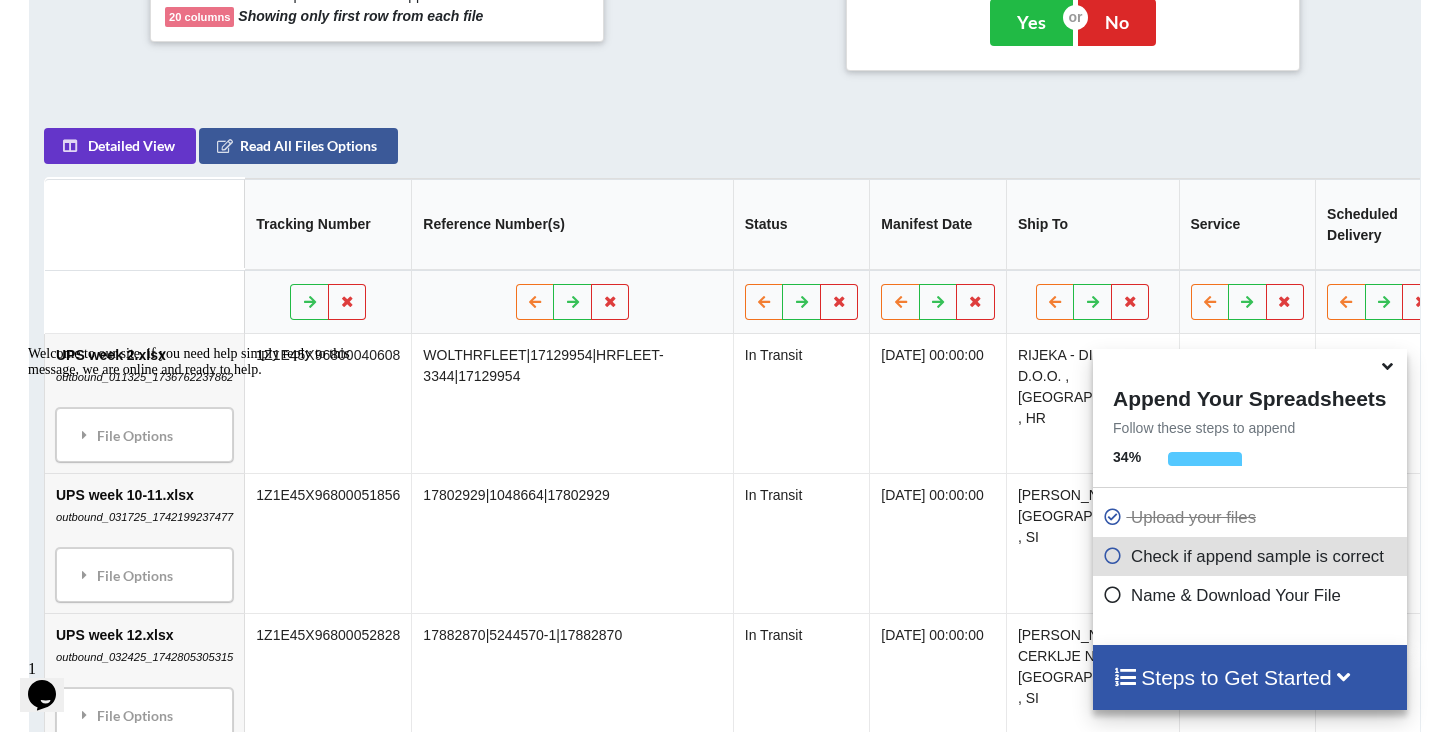 scroll, scrollTop: 1083, scrollLeft: 0, axis: vertical 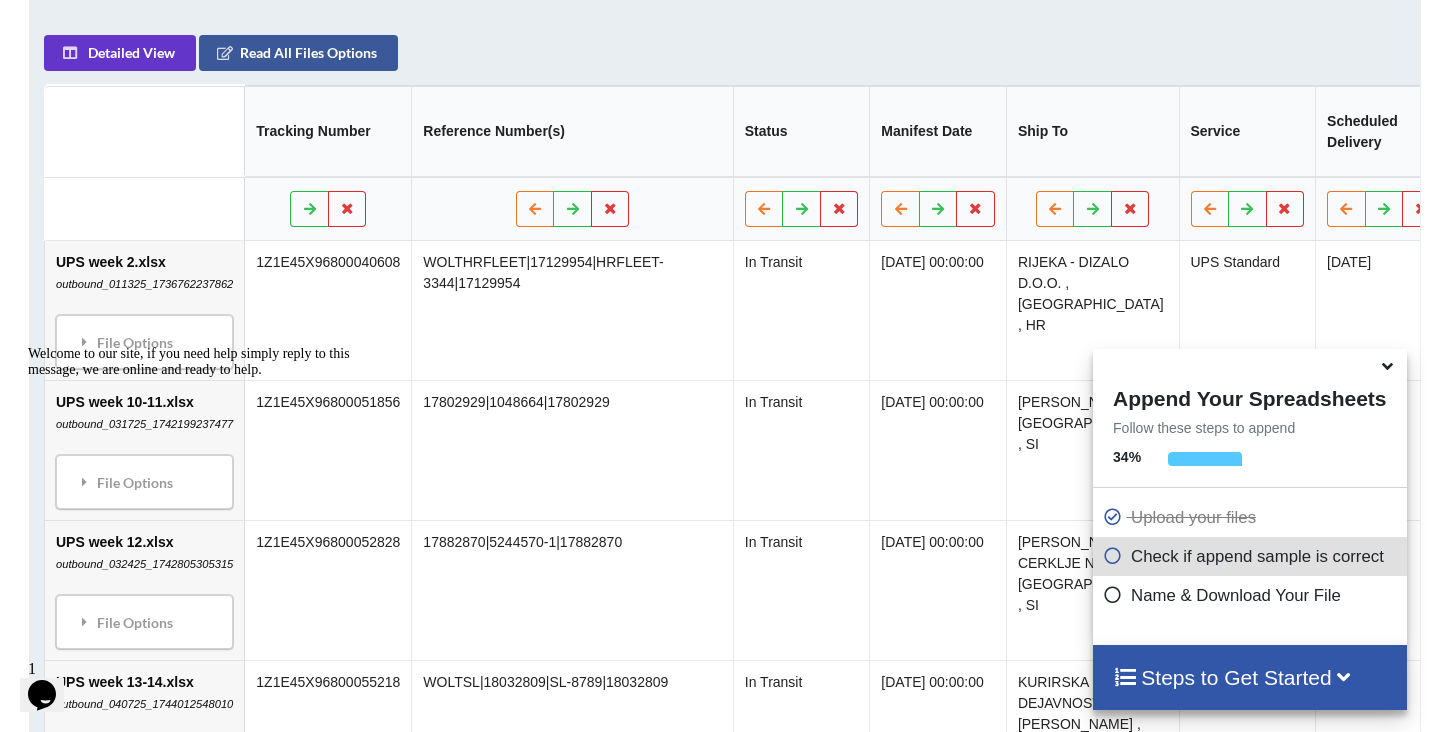 click on "Welcome to our site, if you need help simply reply to this message, we are online and ready to help." at bounding box center (208, 362) 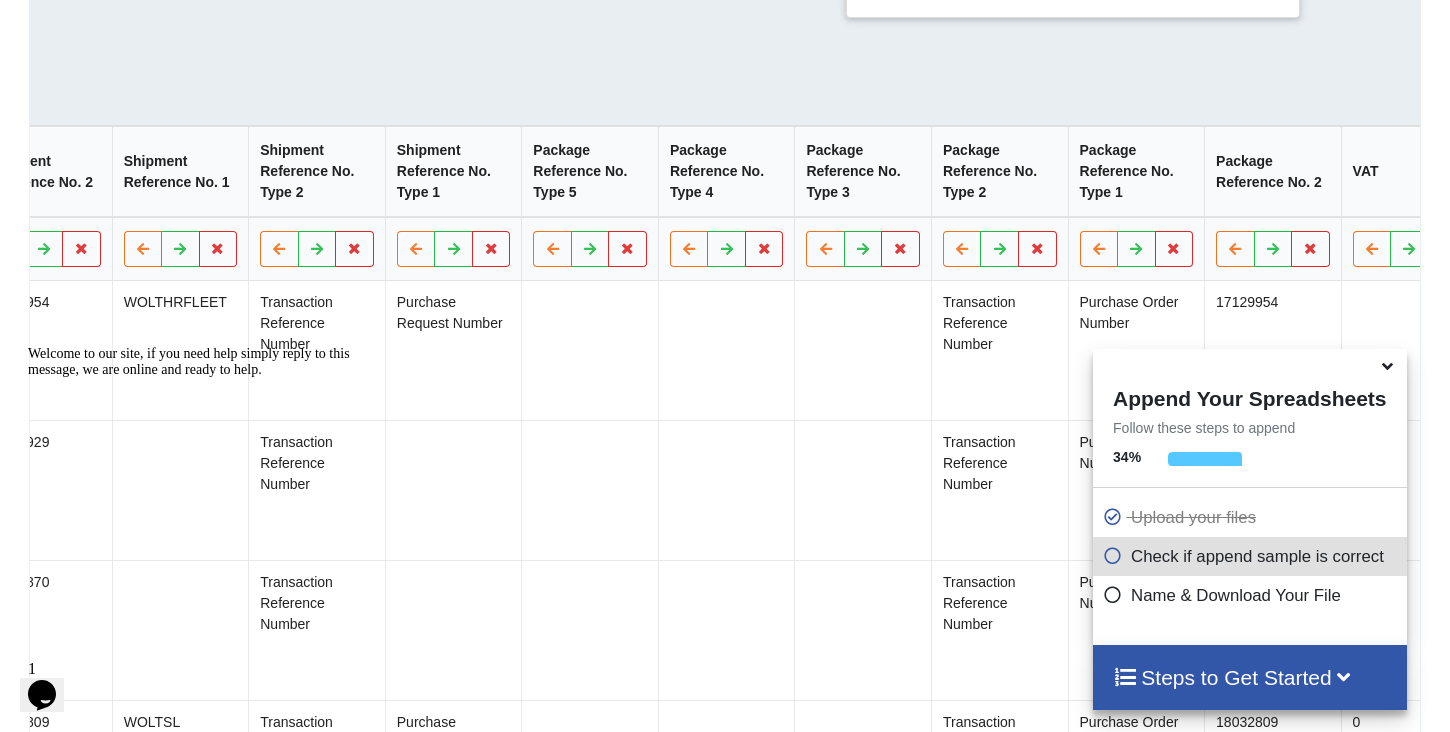 scroll, scrollTop: 0, scrollLeft: 1772, axis: horizontal 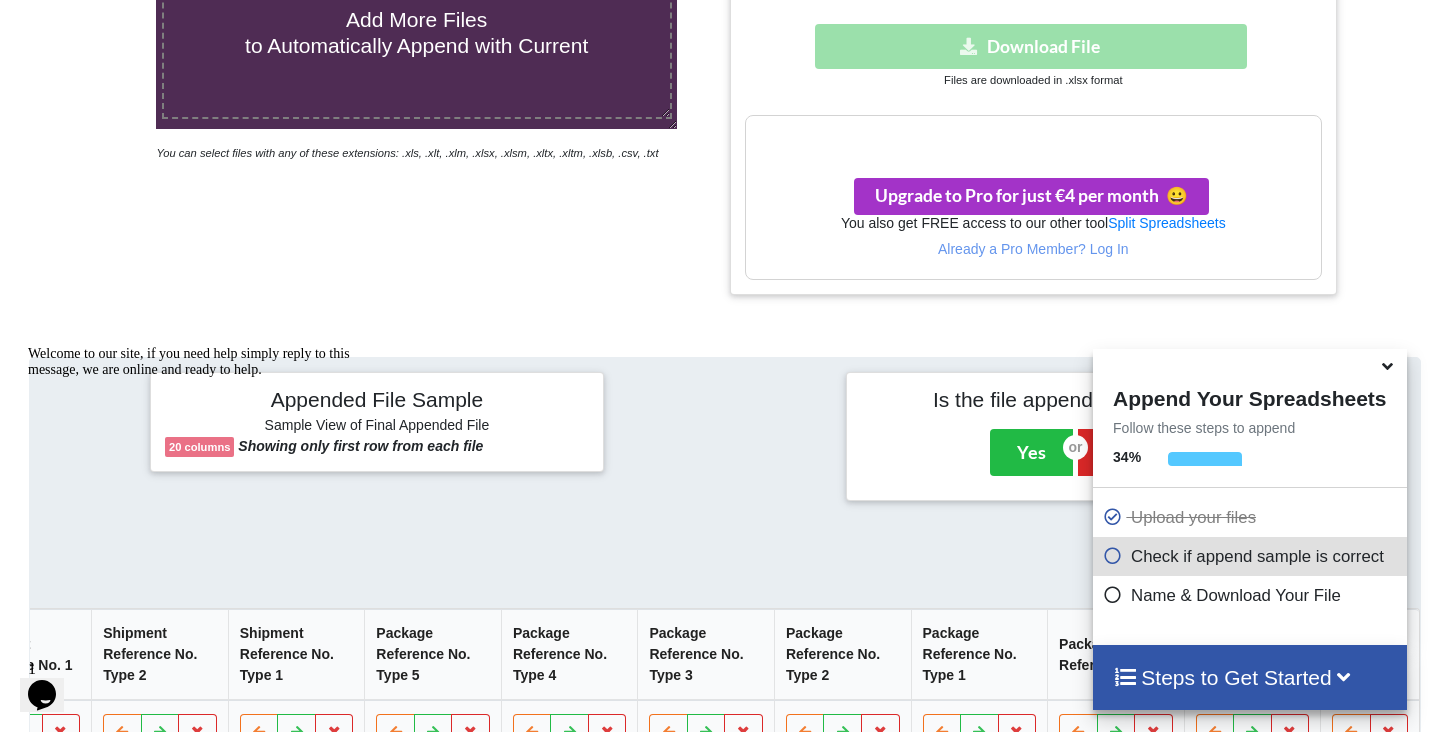 click at bounding box center [1387, 363] 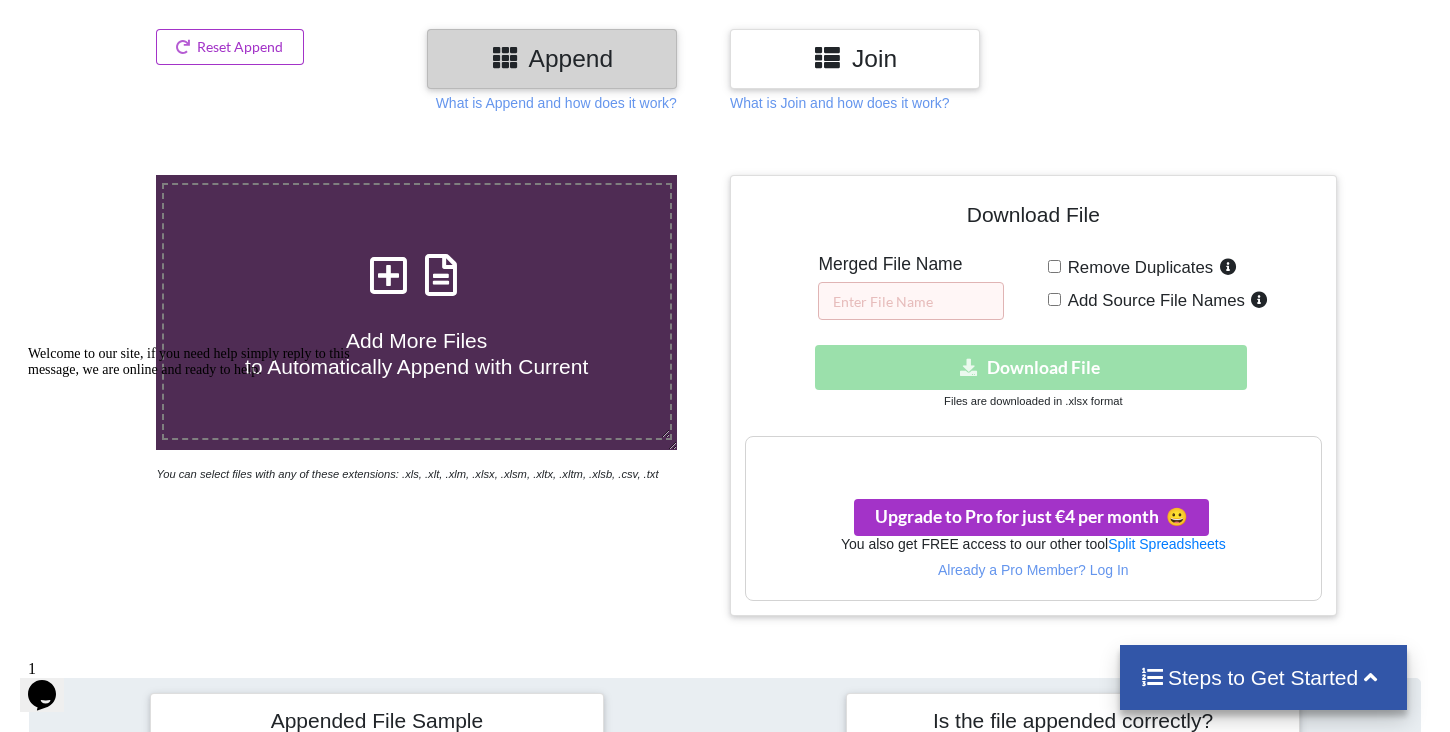 scroll, scrollTop: 232, scrollLeft: 0, axis: vertical 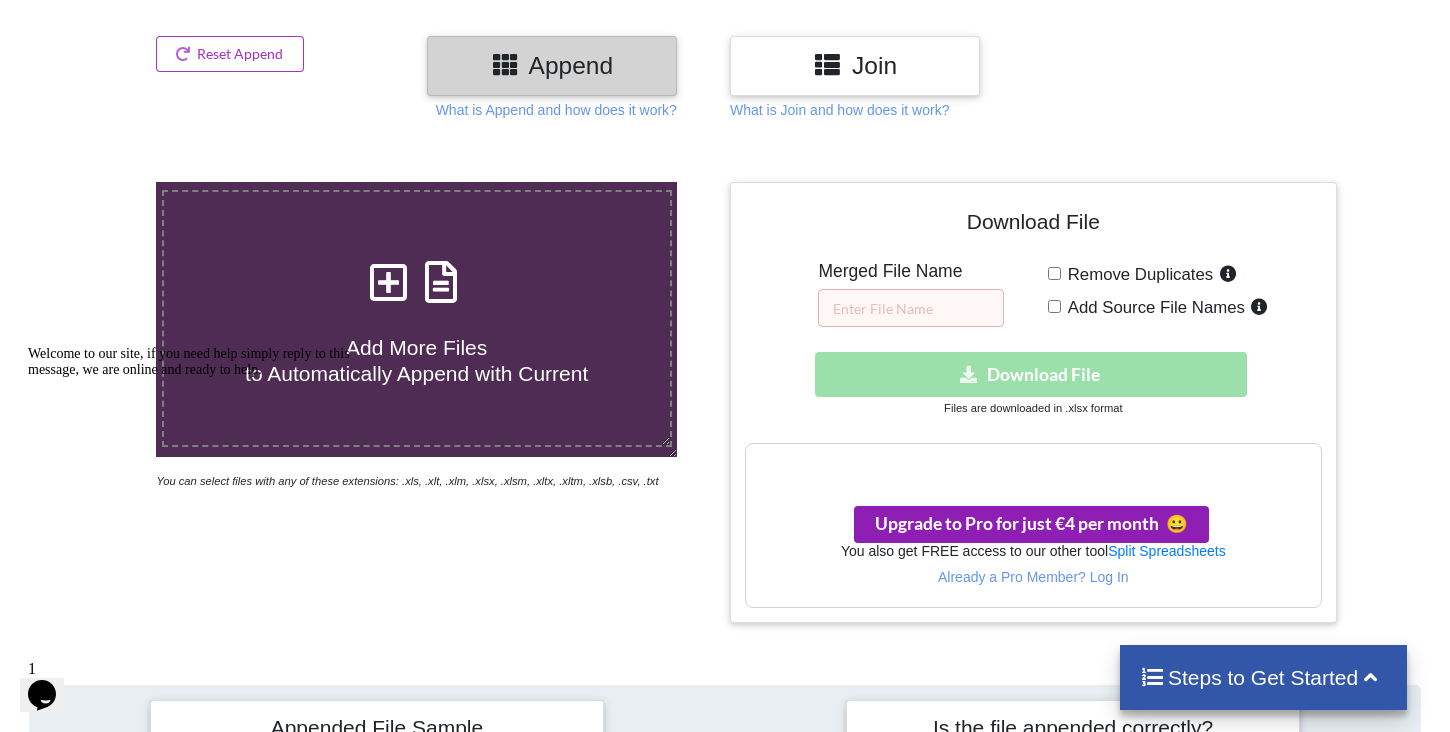 click on "Upgrade to Pro for just €4 per month 😀" at bounding box center [1031, 523] 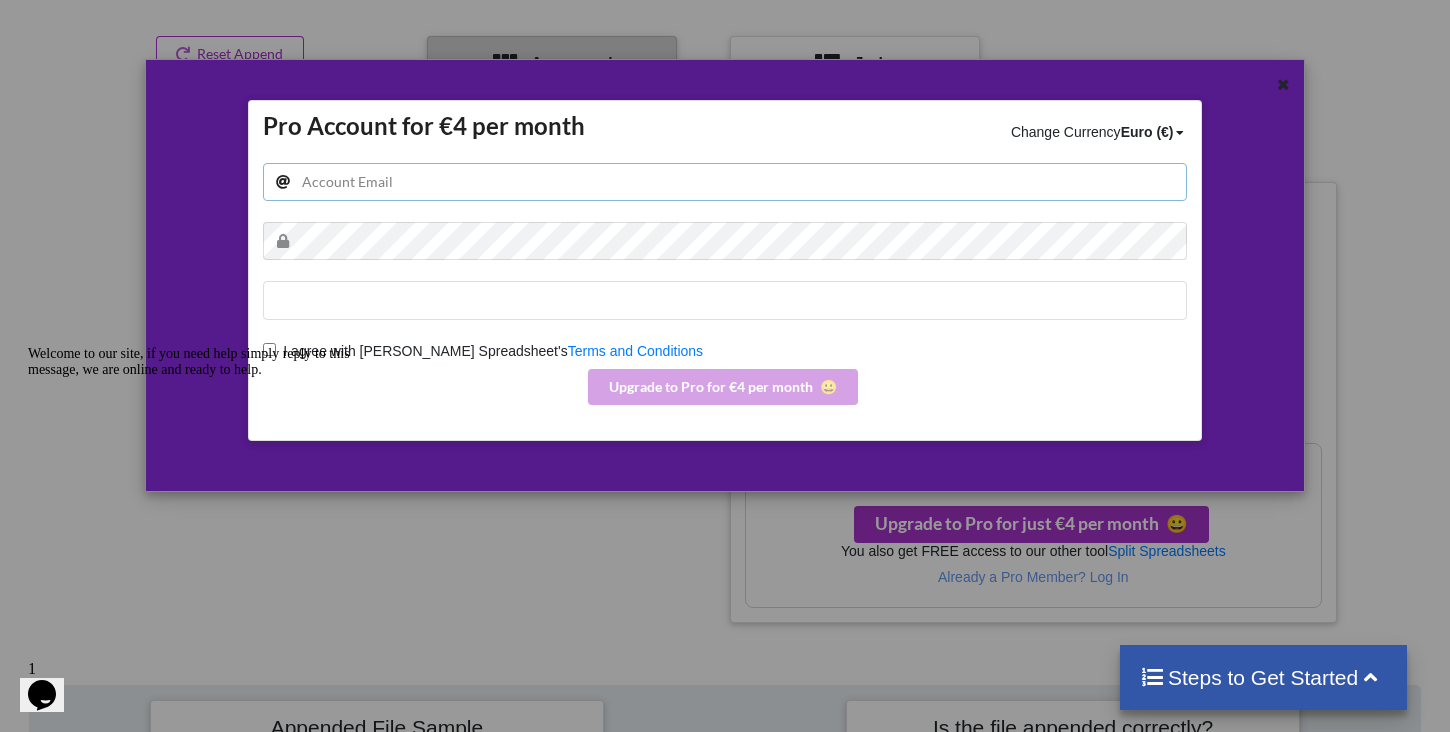 click at bounding box center [724, 182] 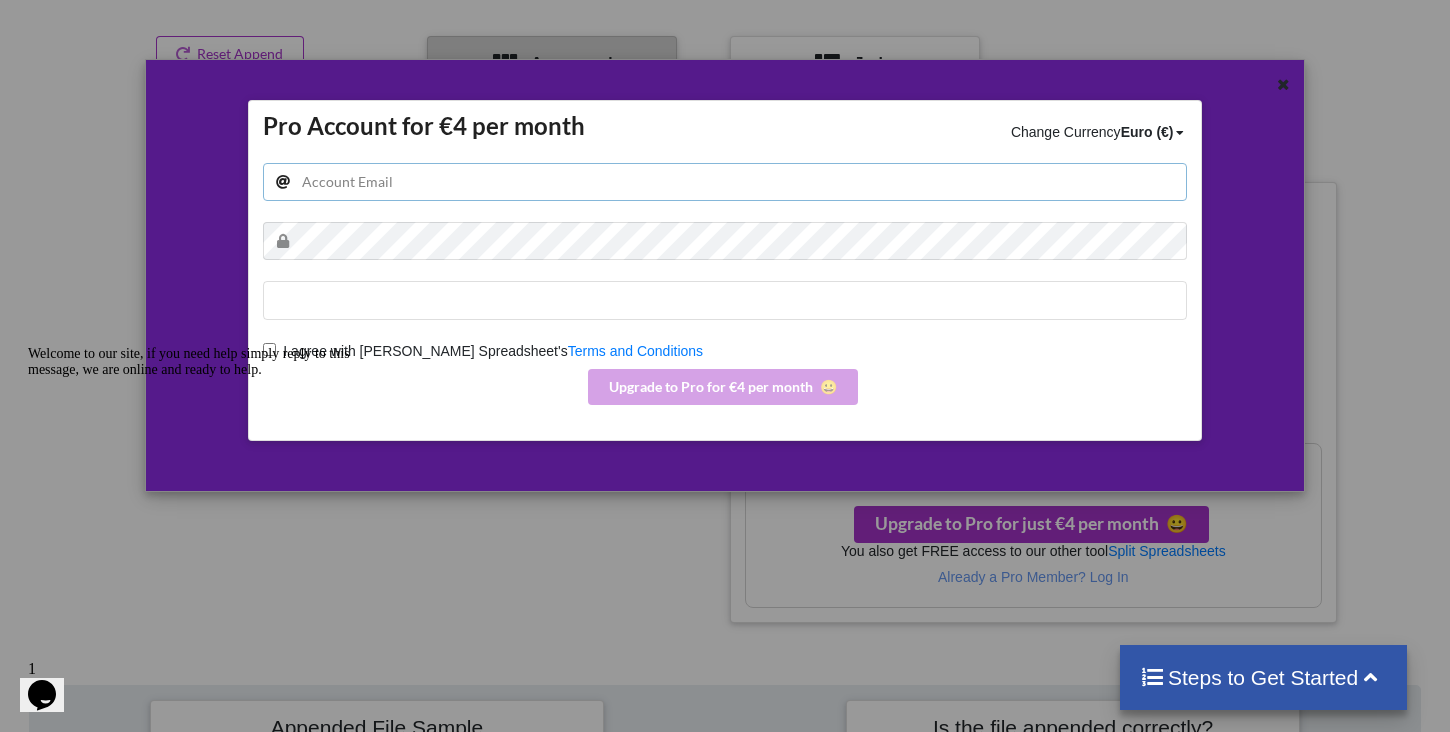 type on "[EMAIL_ADDRESS][DOMAIN_NAME]" 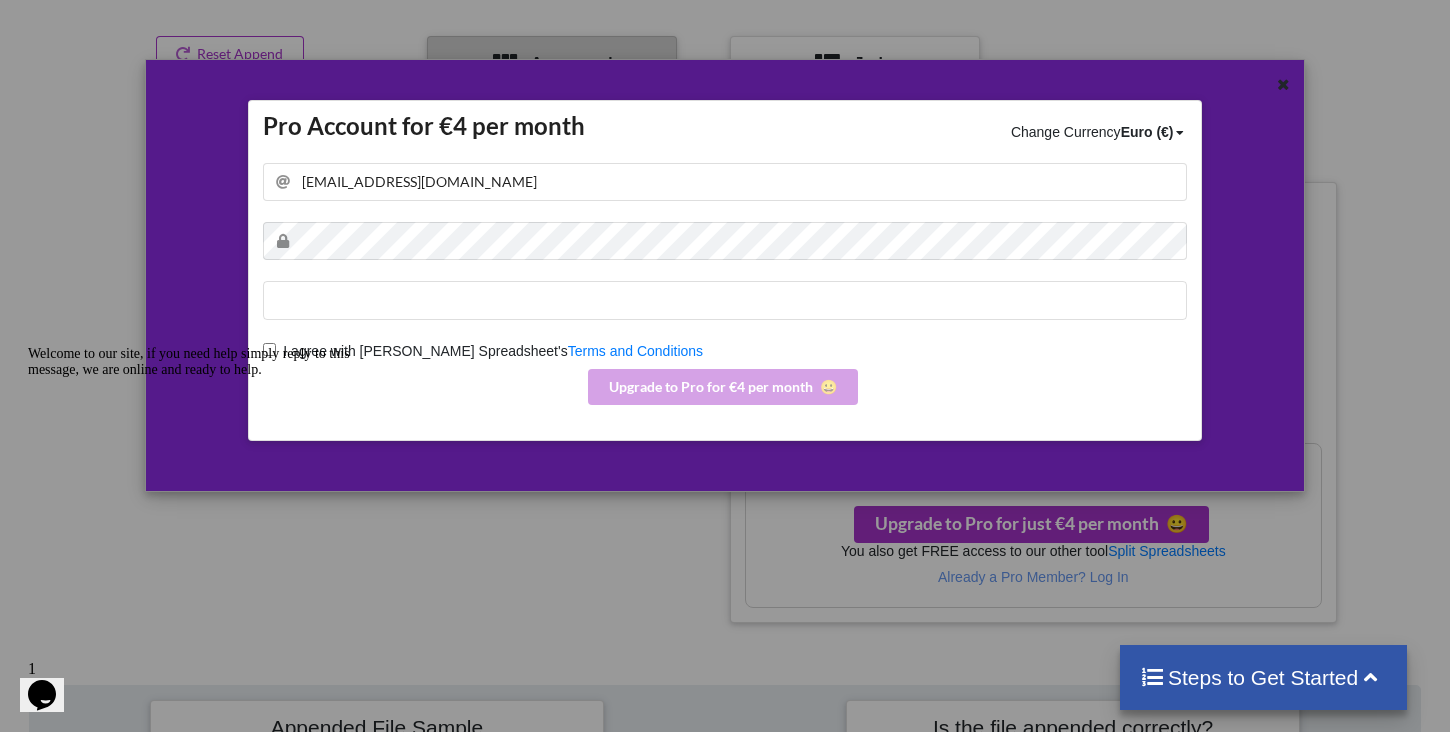 click at bounding box center (724, 300) 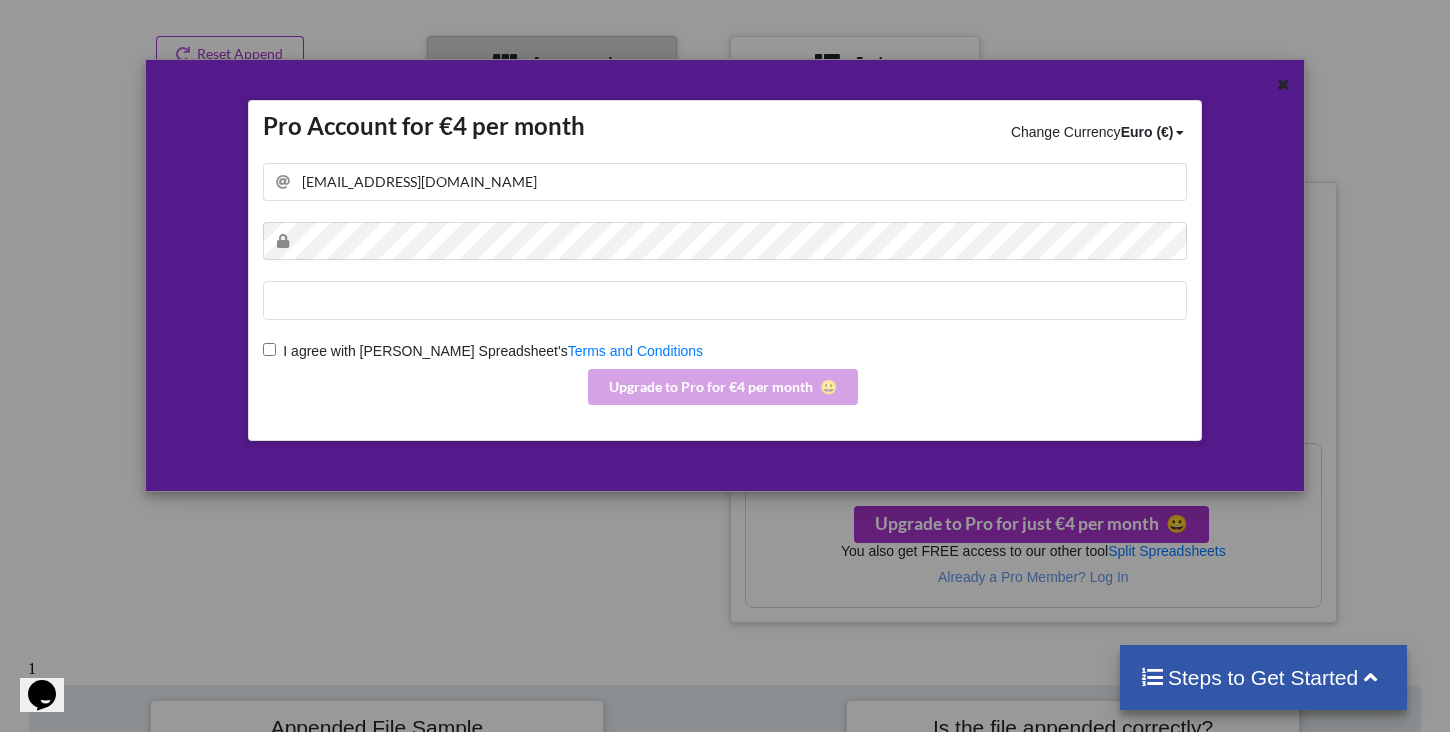 click on "I agree with Merge Spreadsheet's  Terms and Conditions" at bounding box center [269, 349] 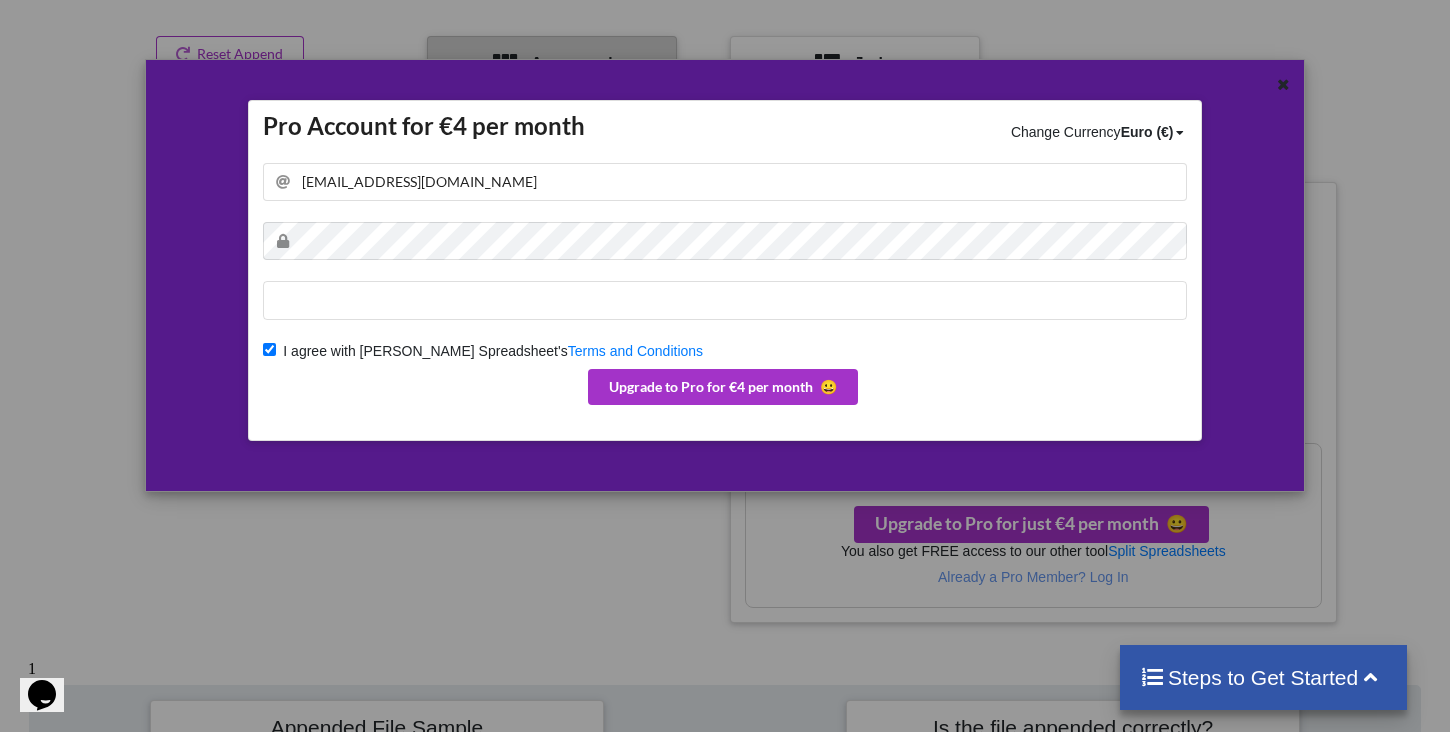 click on "I agree with Merge Spreadsheet's  Terms and Conditions" at bounding box center (269, 349) 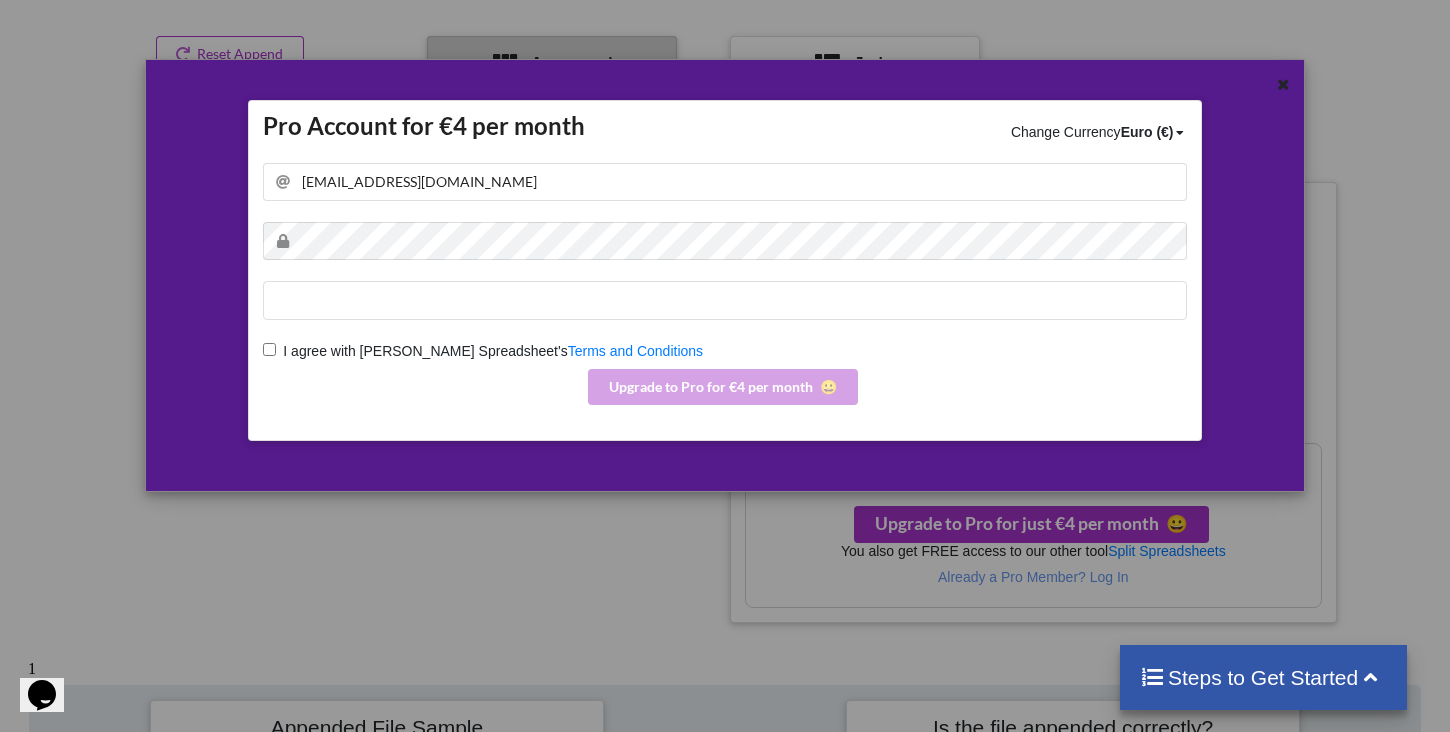 click on "I agree with Merge Spreadsheet's  Terms and Conditions" at bounding box center (269, 349) 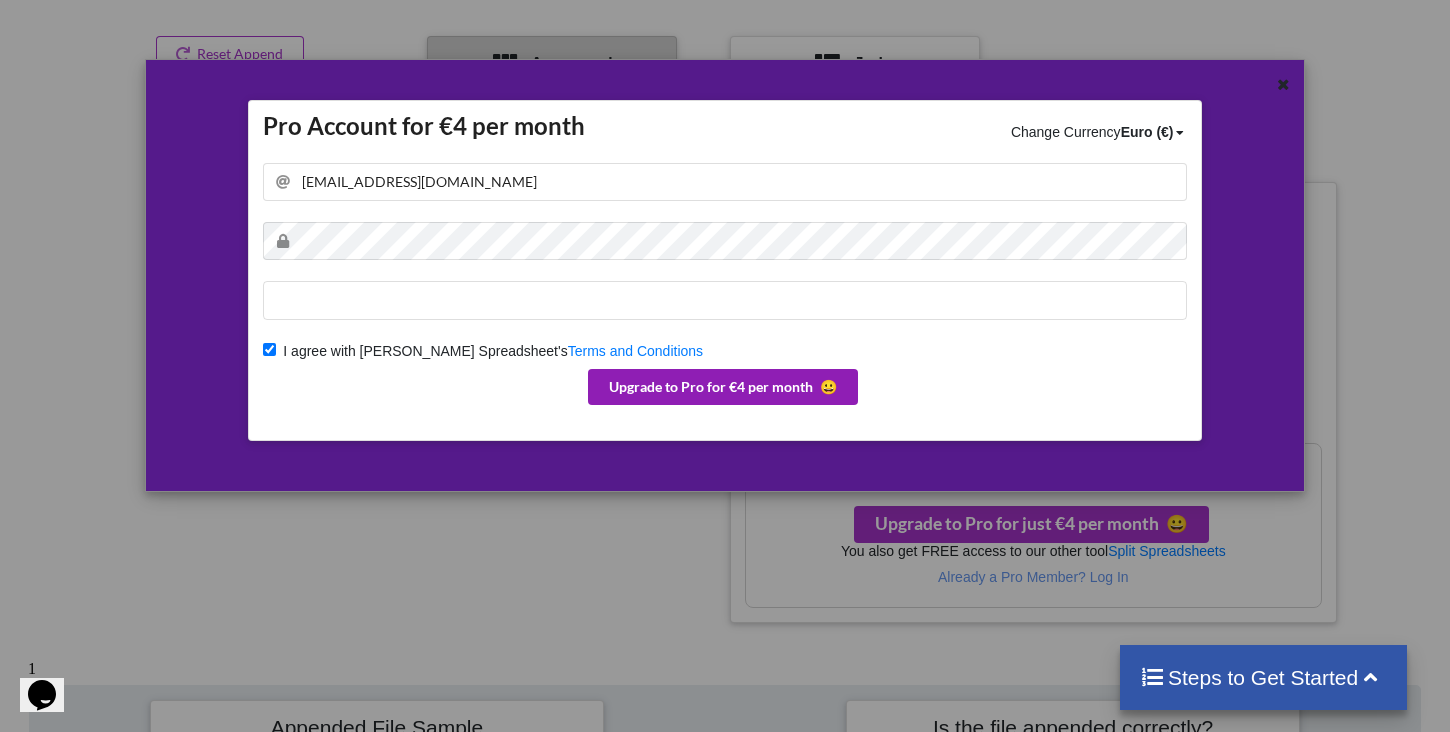 click on "Upgrade to Pro for €4 per month 😀" at bounding box center (723, 387) 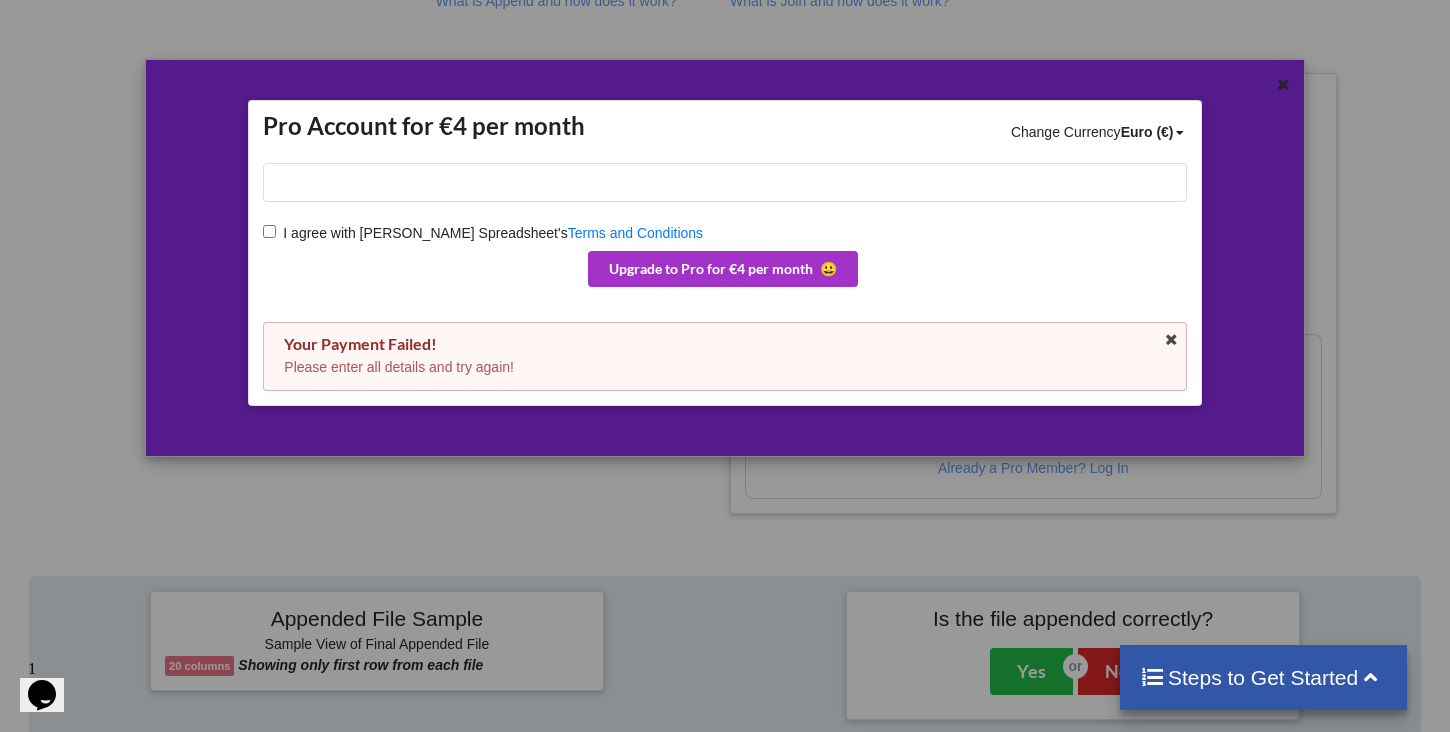 scroll, scrollTop: 342, scrollLeft: 0, axis: vertical 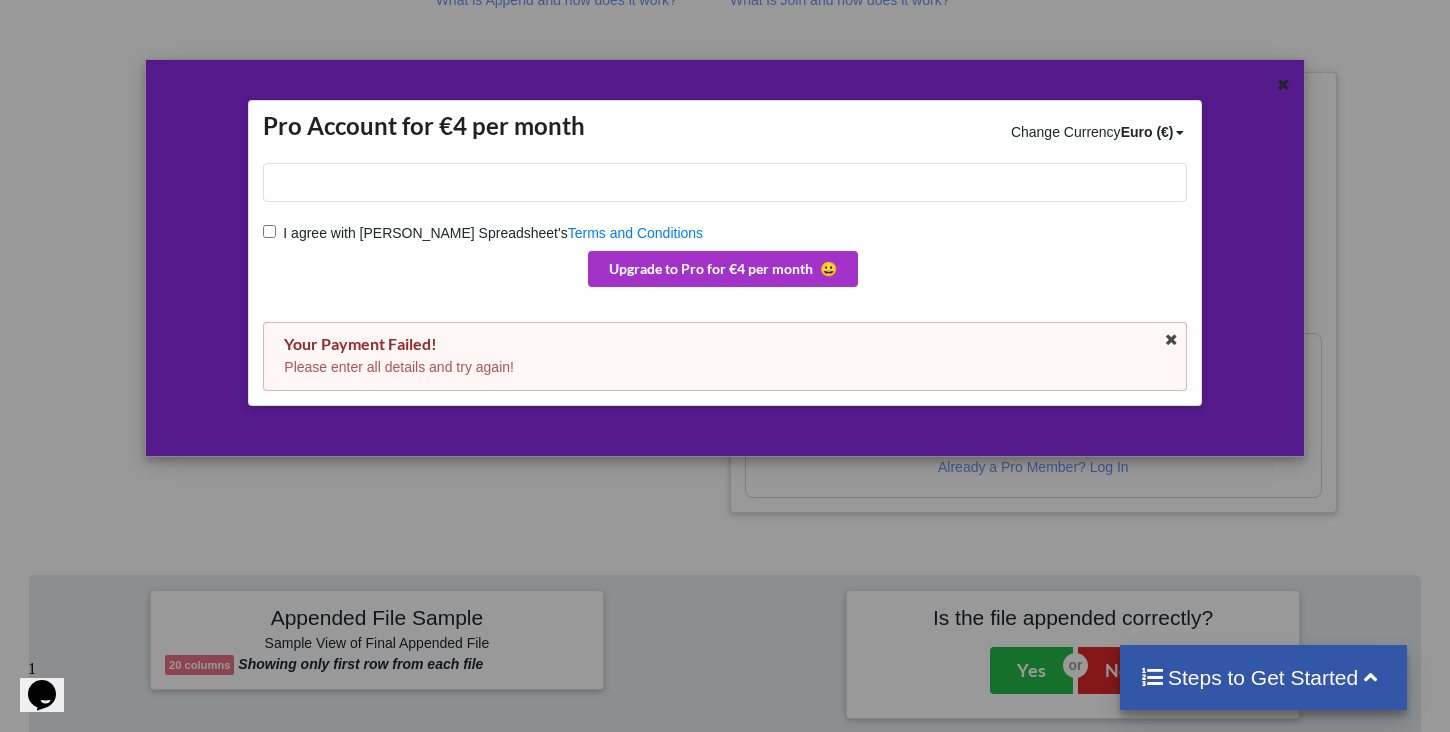 click on "I agree with Merge Spreadsheet's" at bounding box center [421, 233] 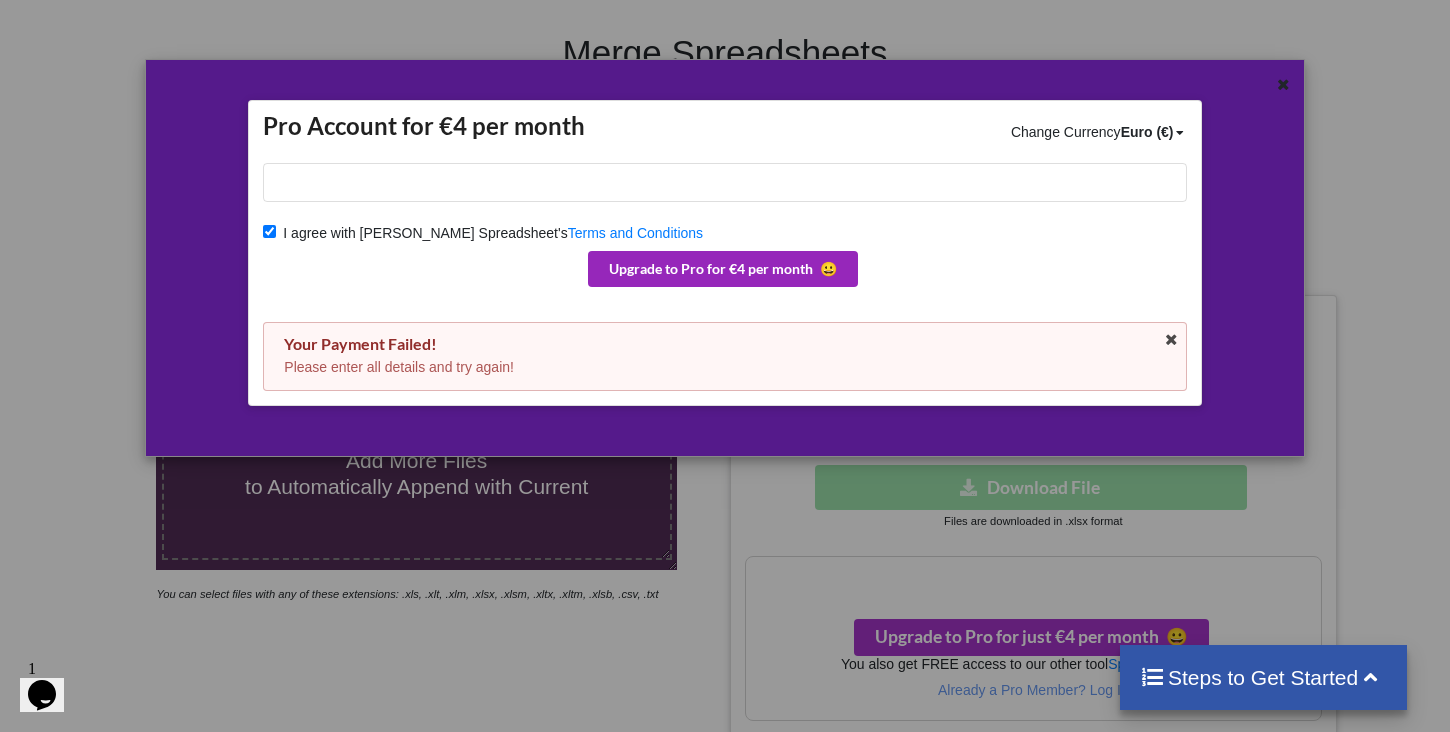 scroll, scrollTop: 51, scrollLeft: 0, axis: vertical 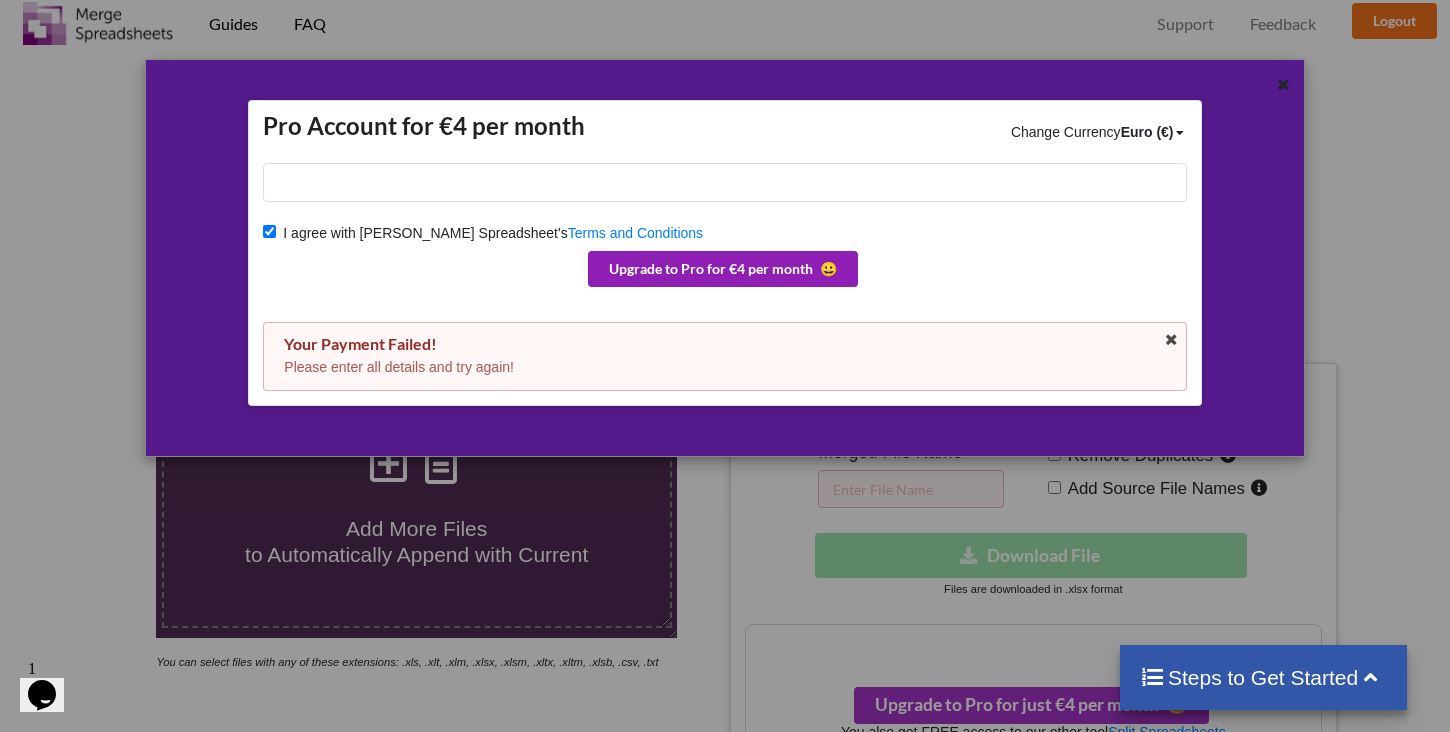 click on "Upgrade to Pro for €4 per month 😀" at bounding box center [723, 269] 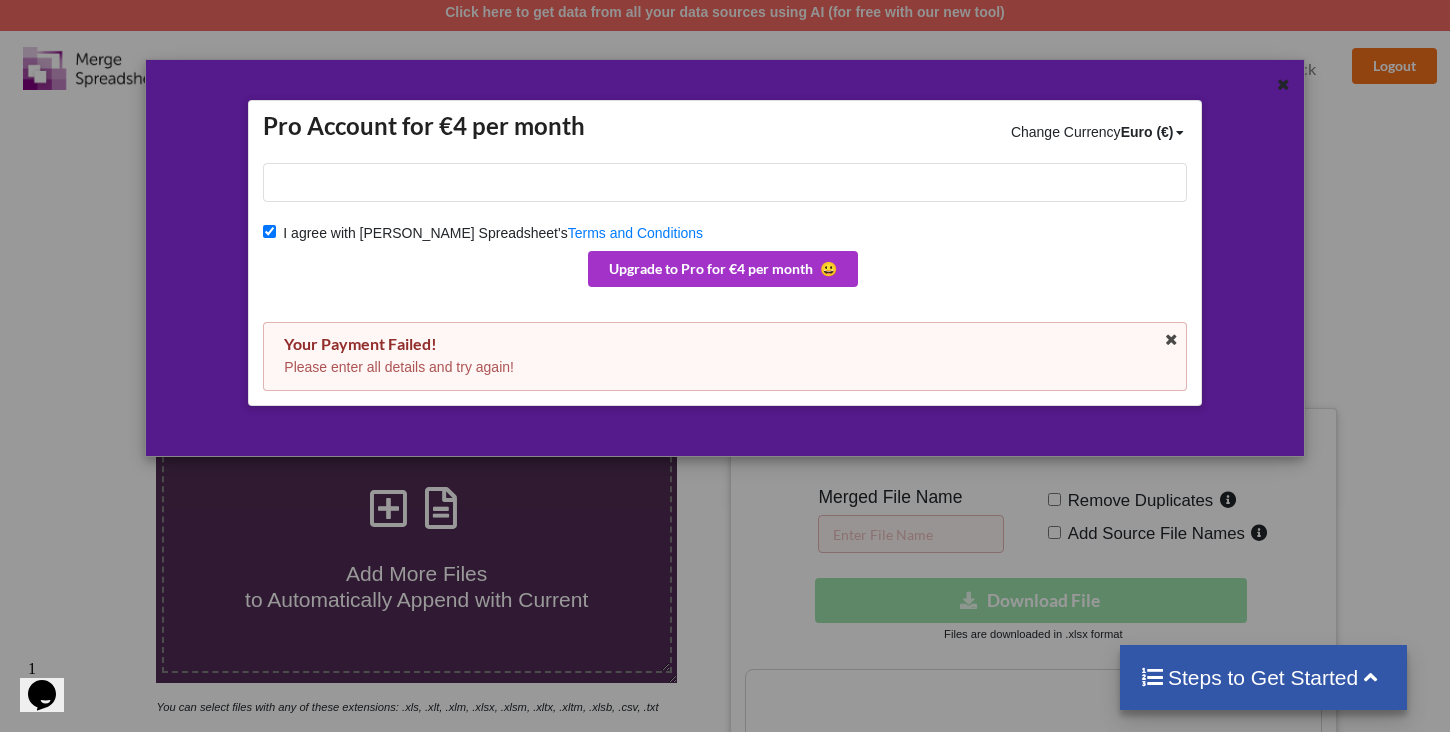 scroll, scrollTop: 0, scrollLeft: 0, axis: both 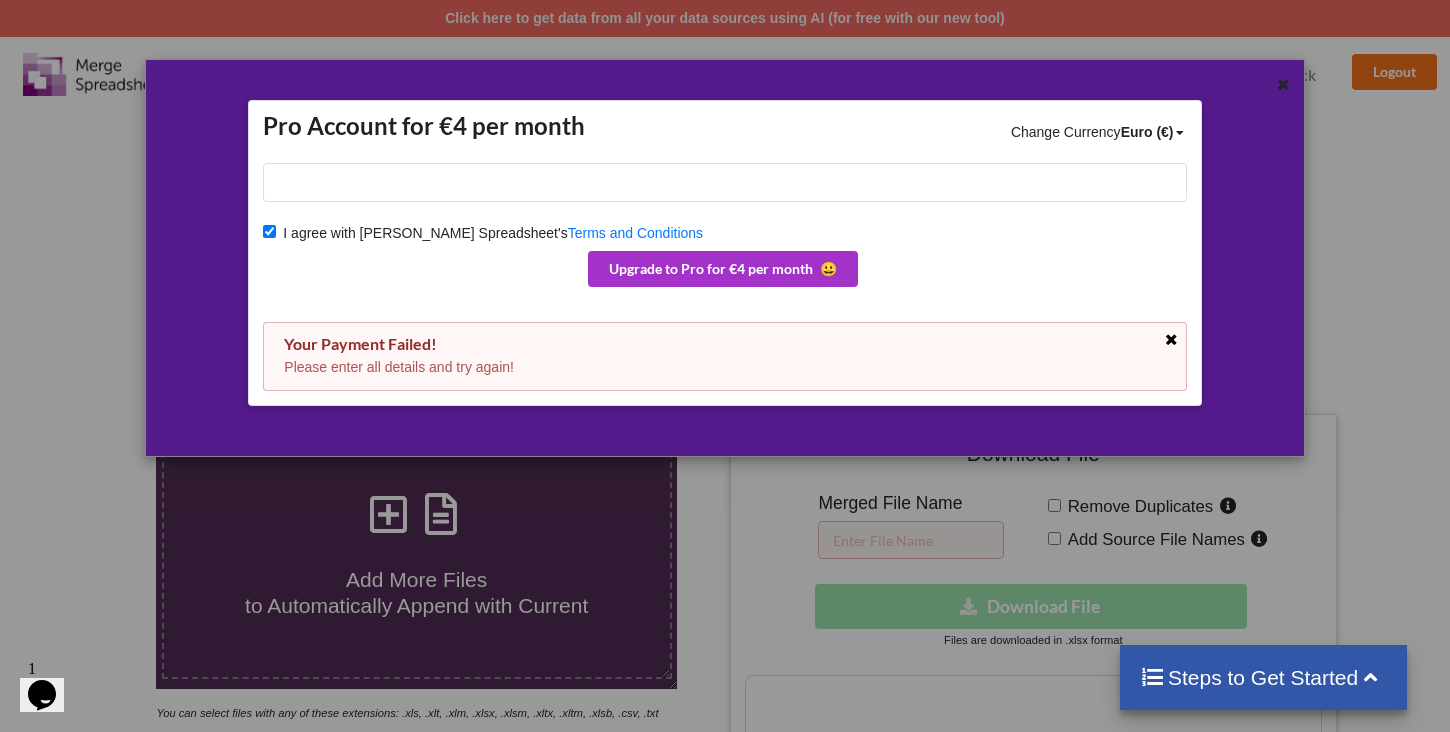 click at bounding box center (1171, 340) 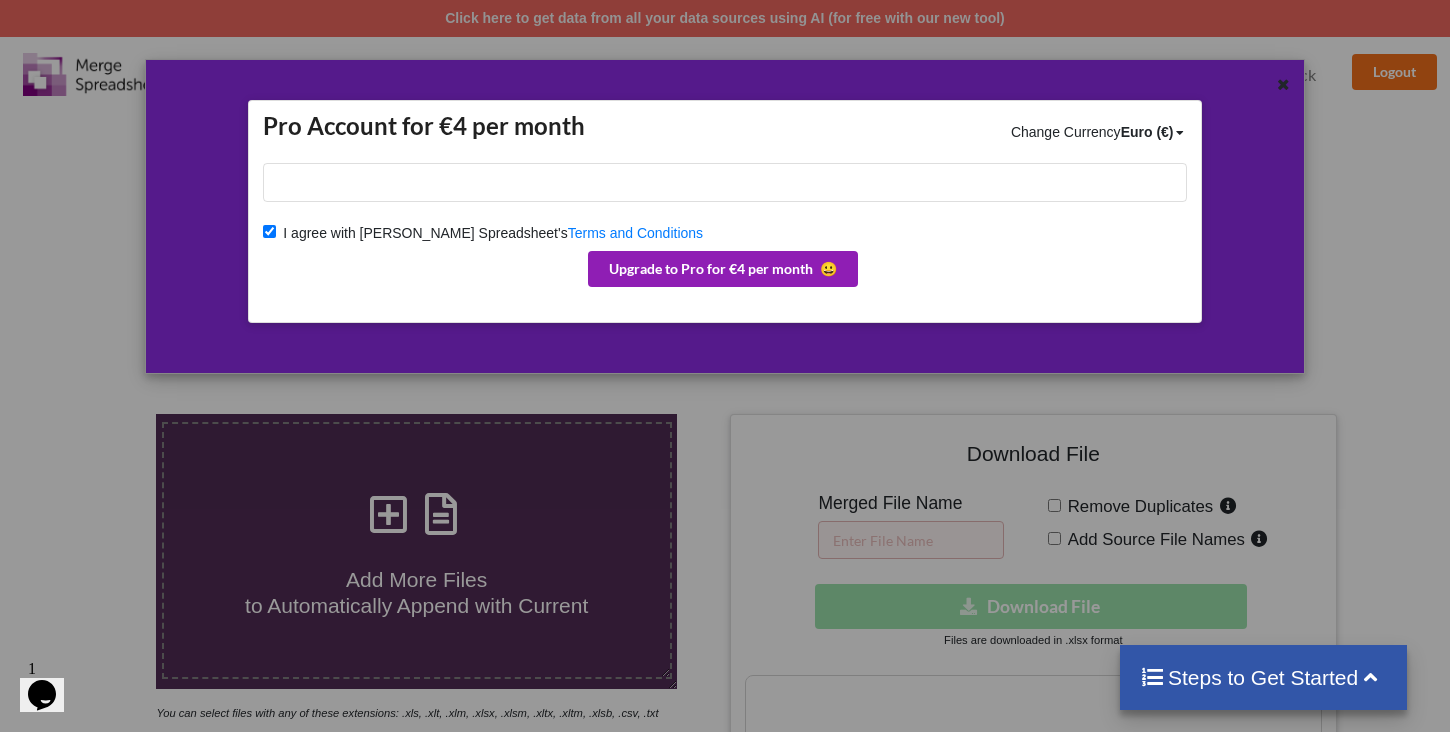 click on "Upgrade to Pro for €4 per month 😀" at bounding box center [723, 269] 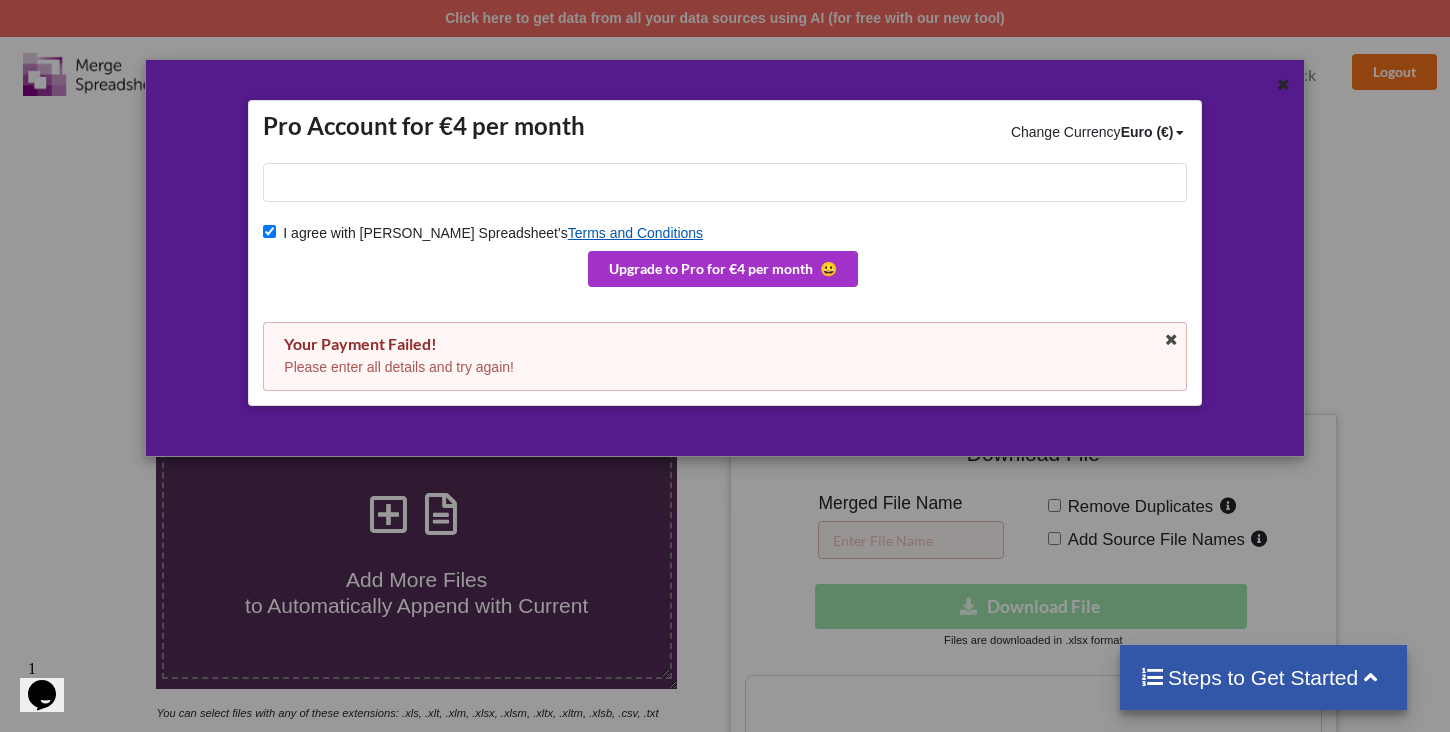 click on "Terms and Conditions" at bounding box center (635, 233) 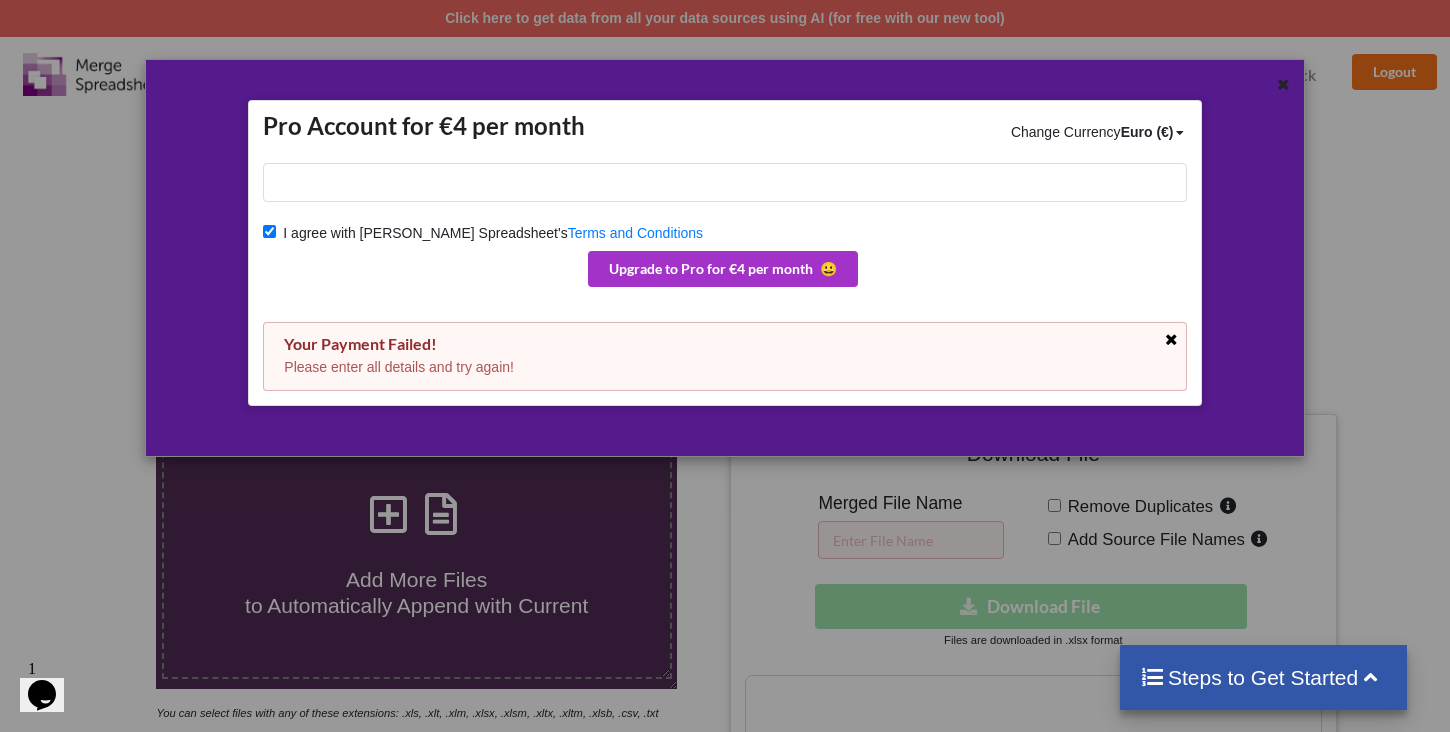 click at bounding box center [1171, 340] 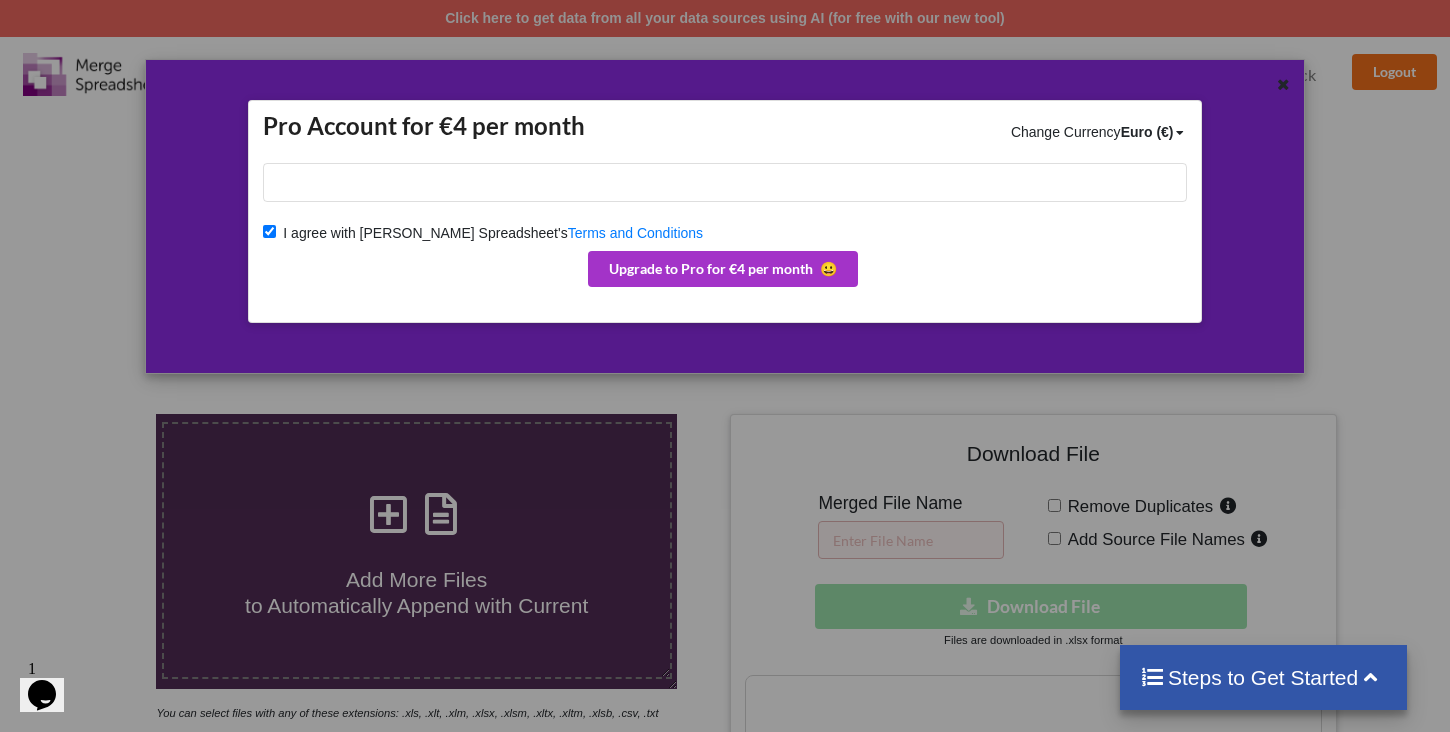 click at bounding box center (724, 182) 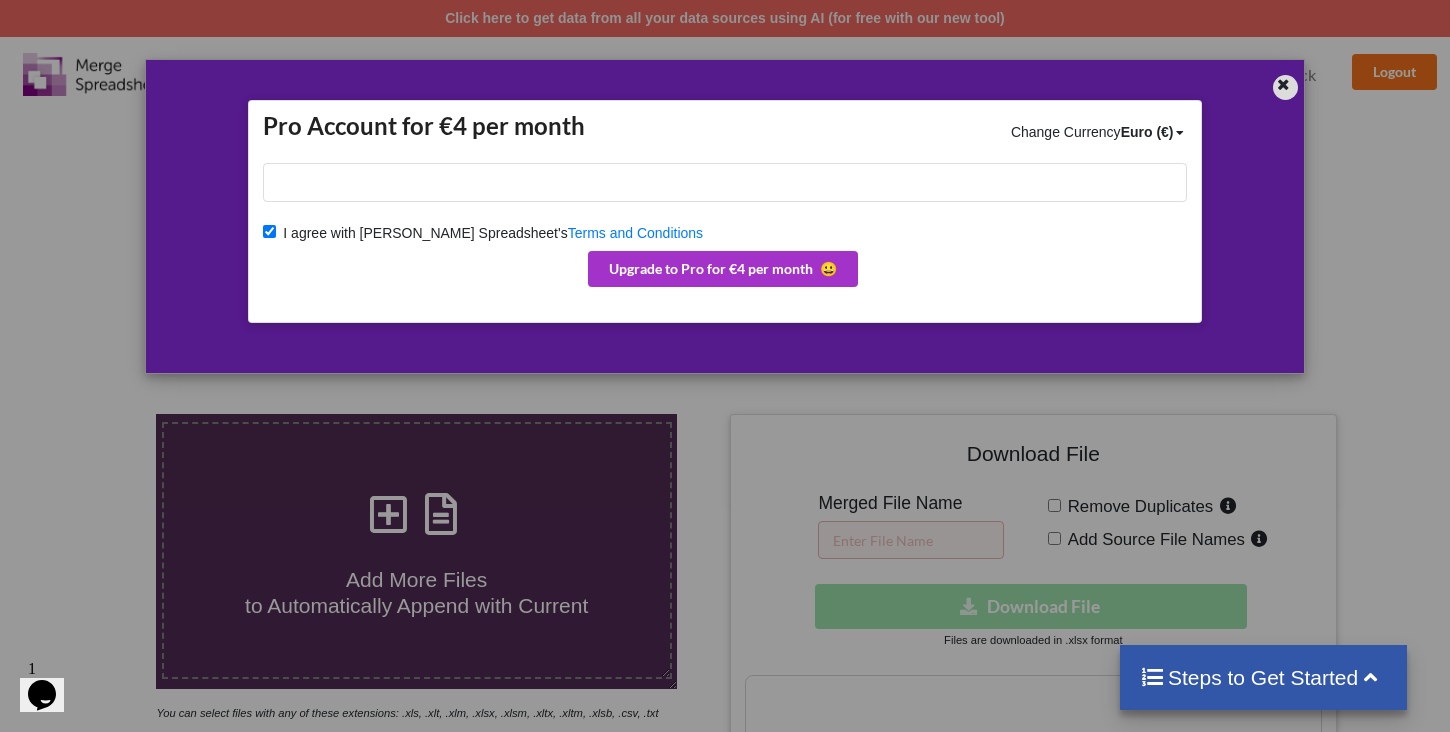 click at bounding box center [1283, 82] 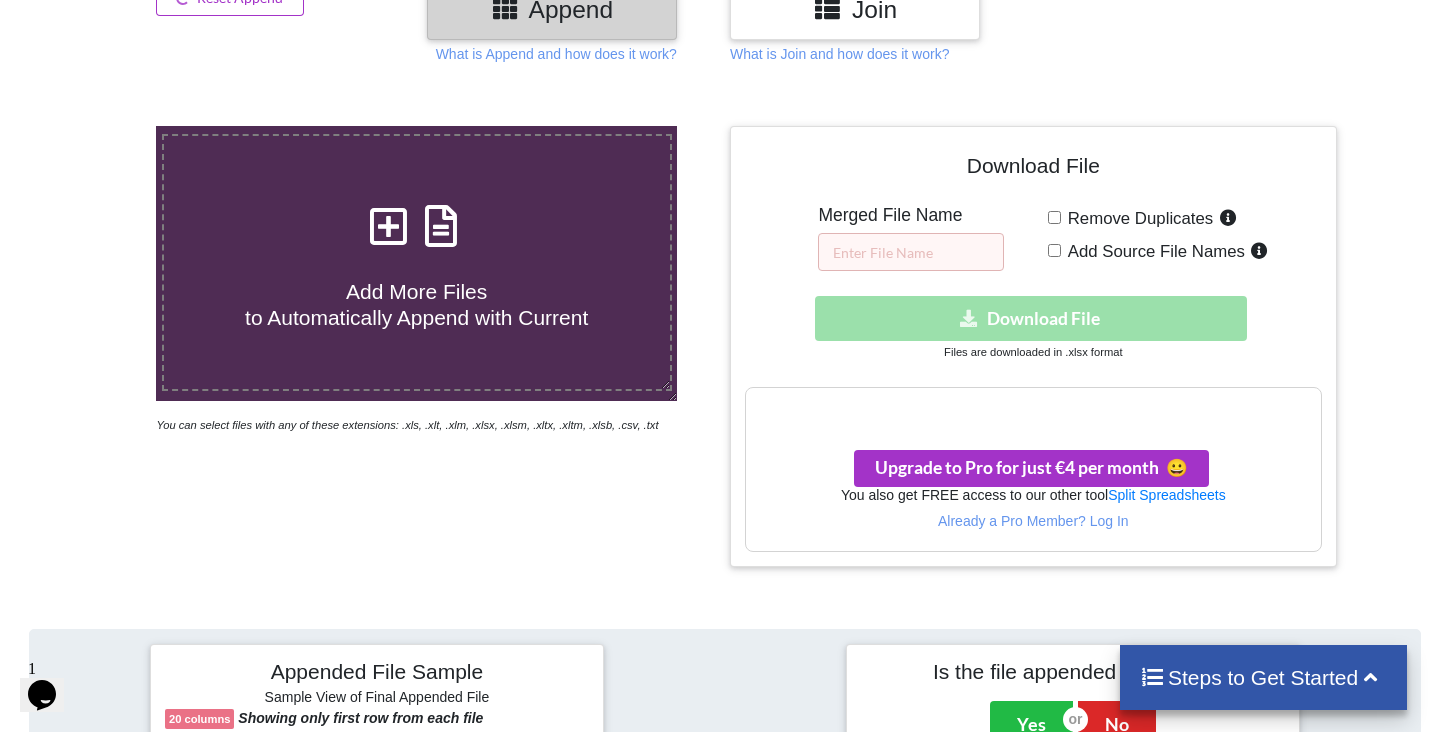 scroll, scrollTop: 309, scrollLeft: 0, axis: vertical 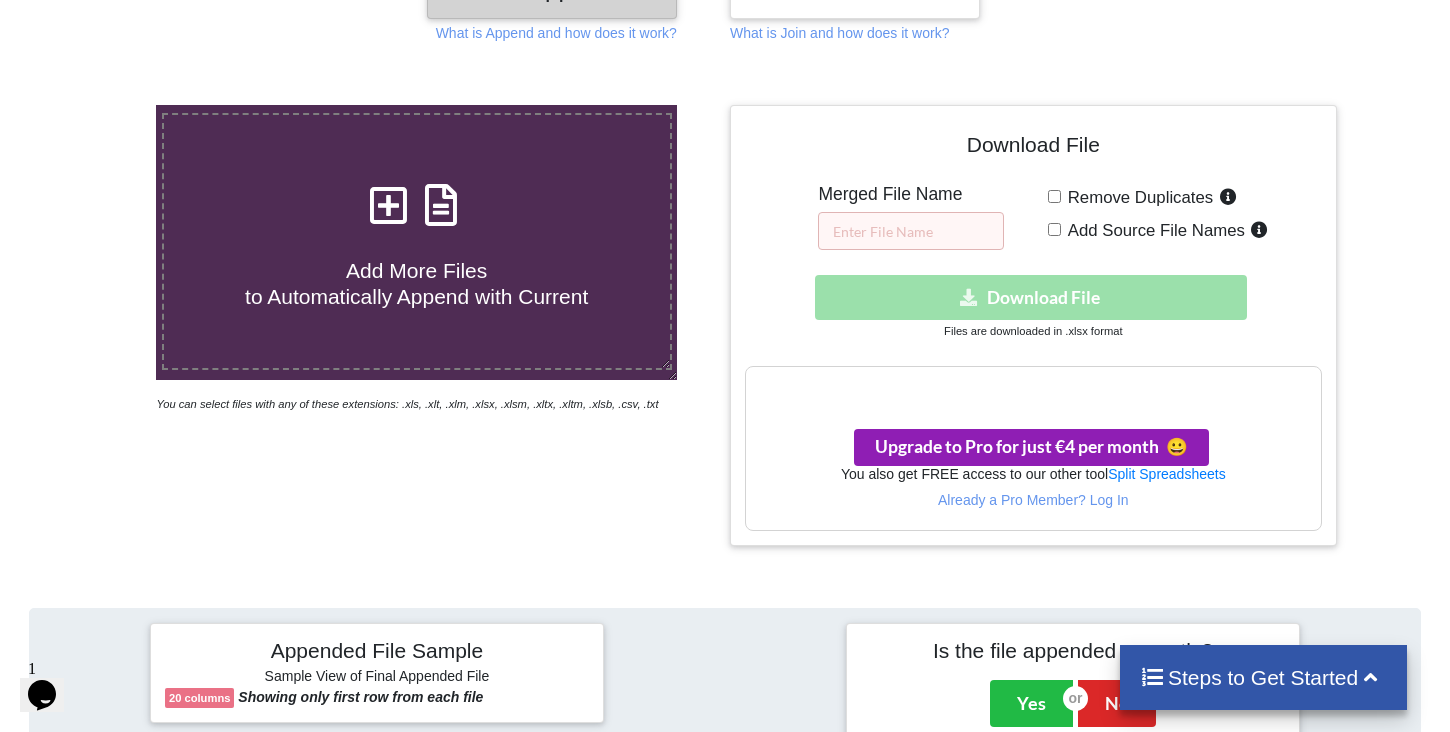 click on "Upgrade to Pro for just €4 per month 😀" at bounding box center (1031, 446) 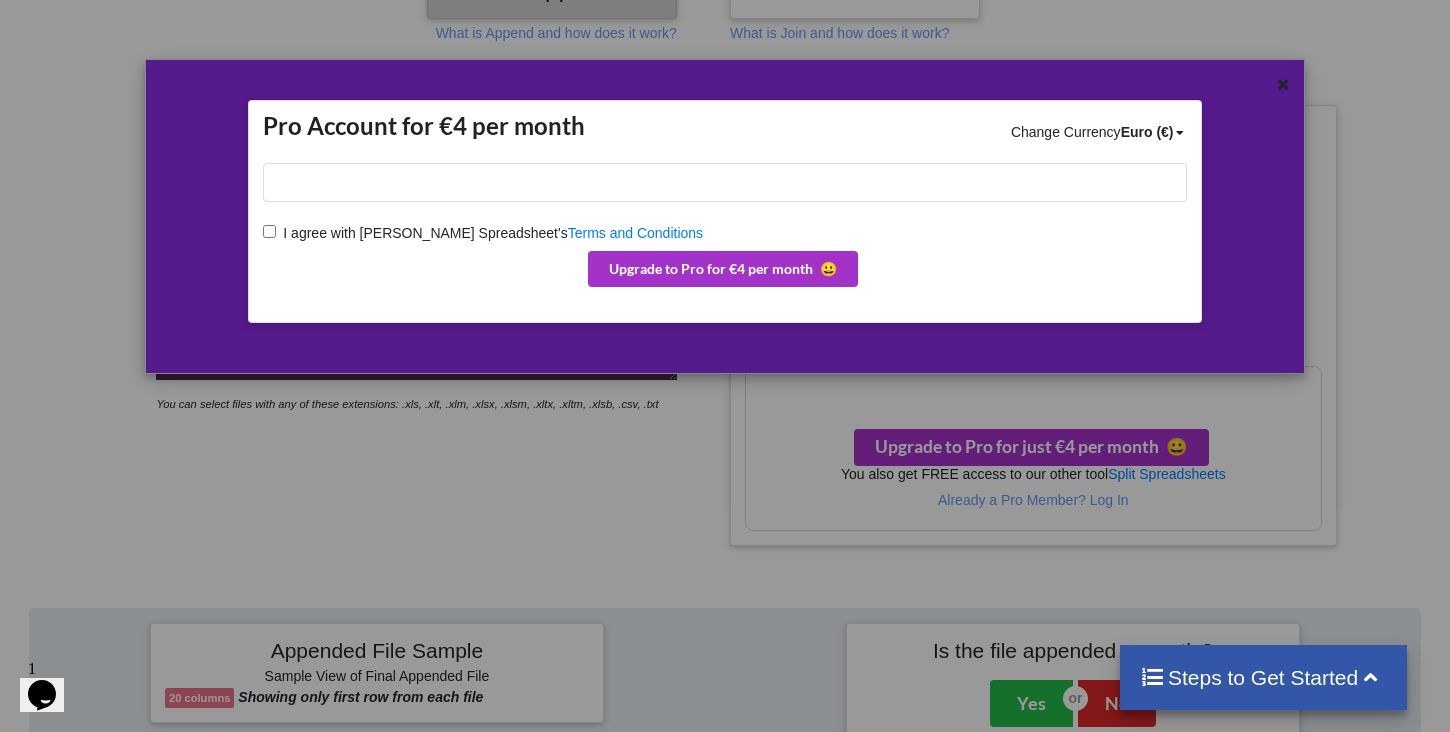 click at bounding box center [1283, 82] 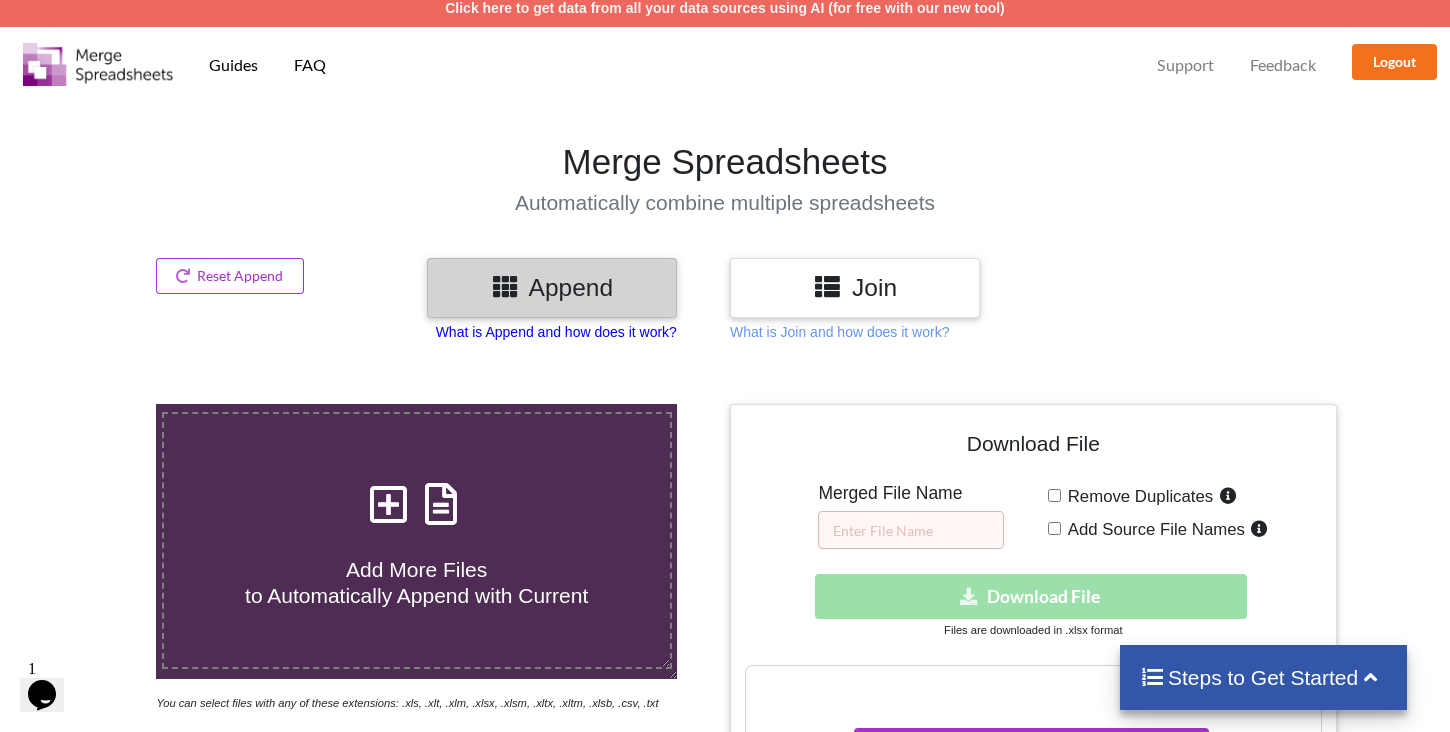 scroll, scrollTop: 0, scrollLeft: 0, axis: both 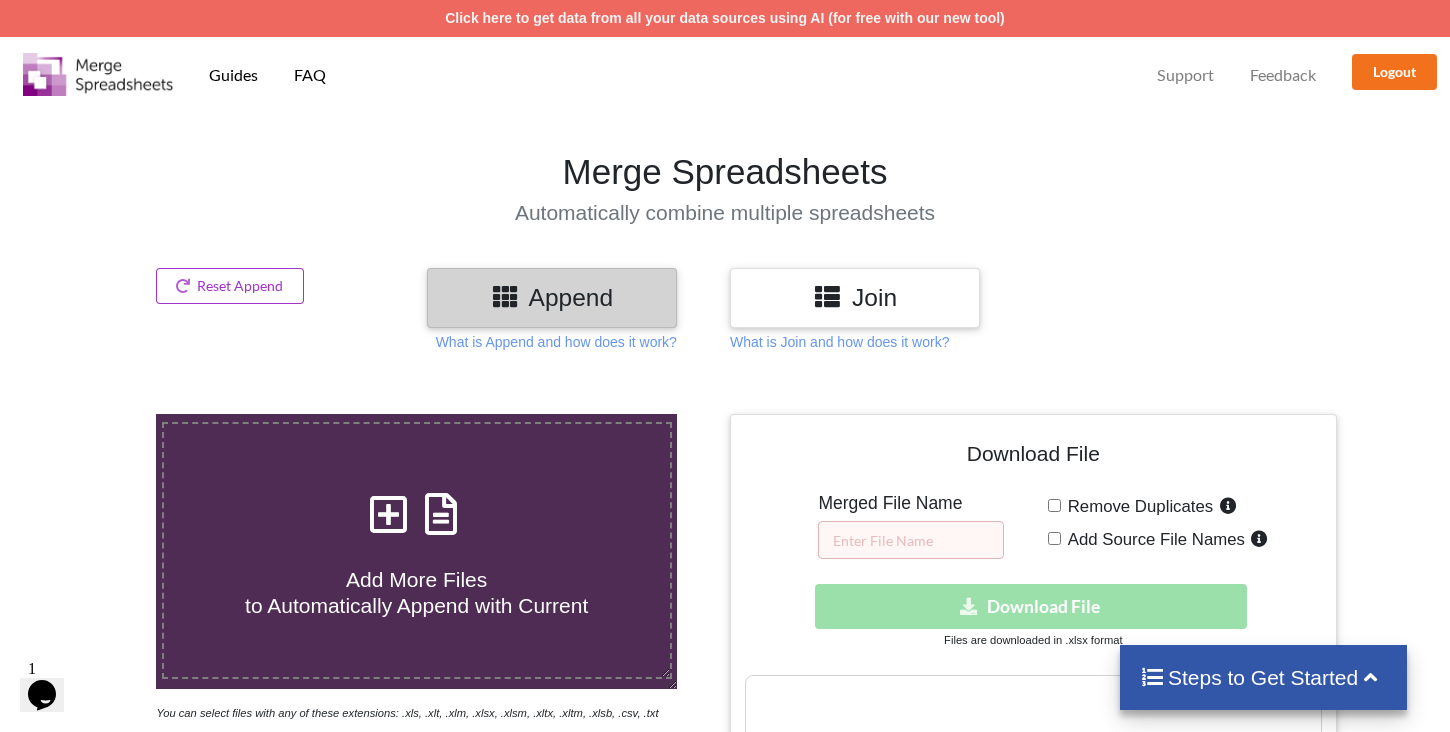 click on "Add More Files   to Automatically Append with Current  You can select files with any of these extensions: .xls, .xlt, .xlm, .xlsx, .xlsm, .xltx, .xltm, .xlsb, .csv, .txt Append Your Spreadsheets Follow these steps to append 34 %     Upload your files     Check if append sample is correct     Name & Download Your File  Steps to Get Started  Download File Merged File Name Remove Duplicates Add Source File Names Download hidden Download File Files are downloaded in .xlsx format   Your files are more than 1 MB Upgrade to Pro for just €4 per month 😀 You also get FREE access to our other tool  Split Spreadsheets Already a Pro Member? Log In  Appended File Sample Sample View of Final Appended File 20 columns    Showing only first row from each file  Is the file appended correctly? Yes No    Detailed View Read All Files Options Tracking Number Reference Number(s) Status Manifest Date Ship To Service Scheduled Delivery Images Shipment Reference No. 2 Shipment Reference No. 1 Shipment Reference No. Type 2 VAT 0" at bounding box center [725, 2667] 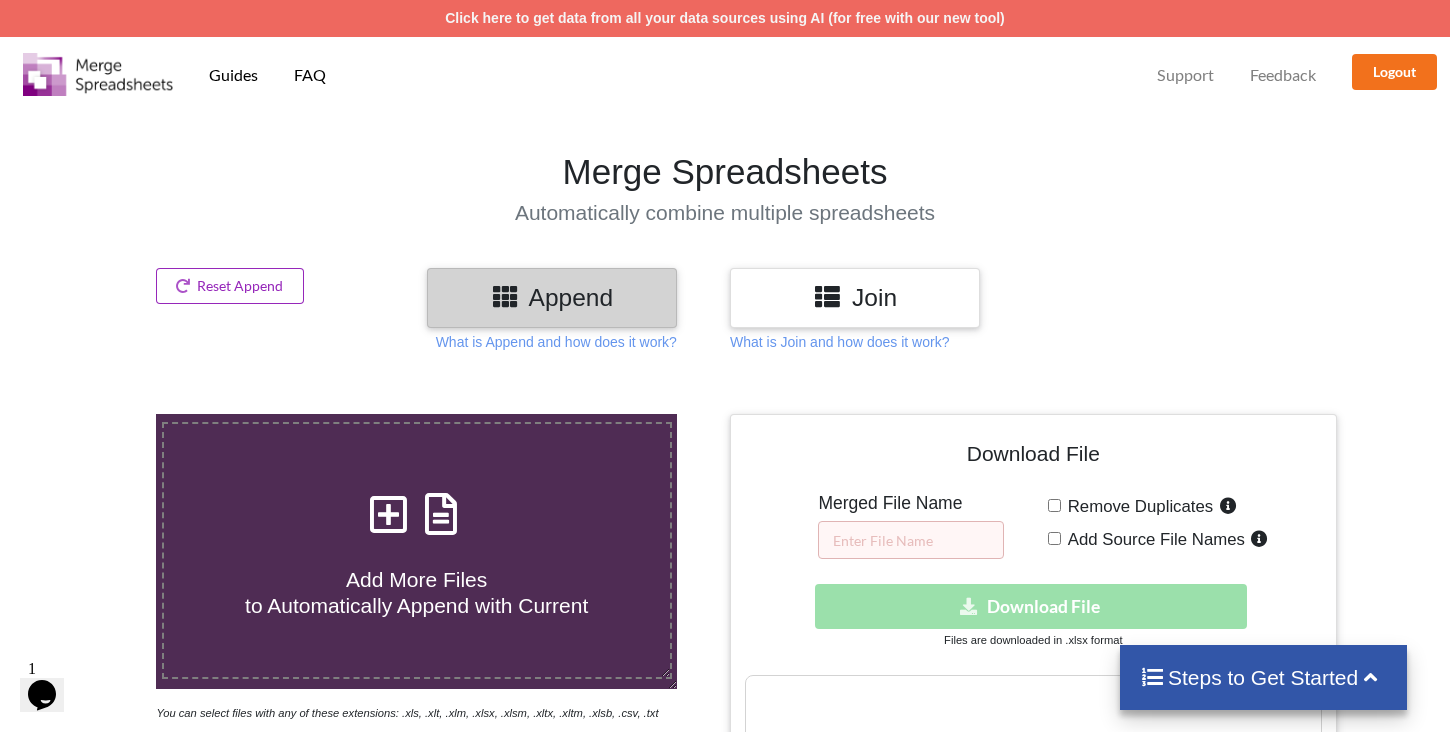 type 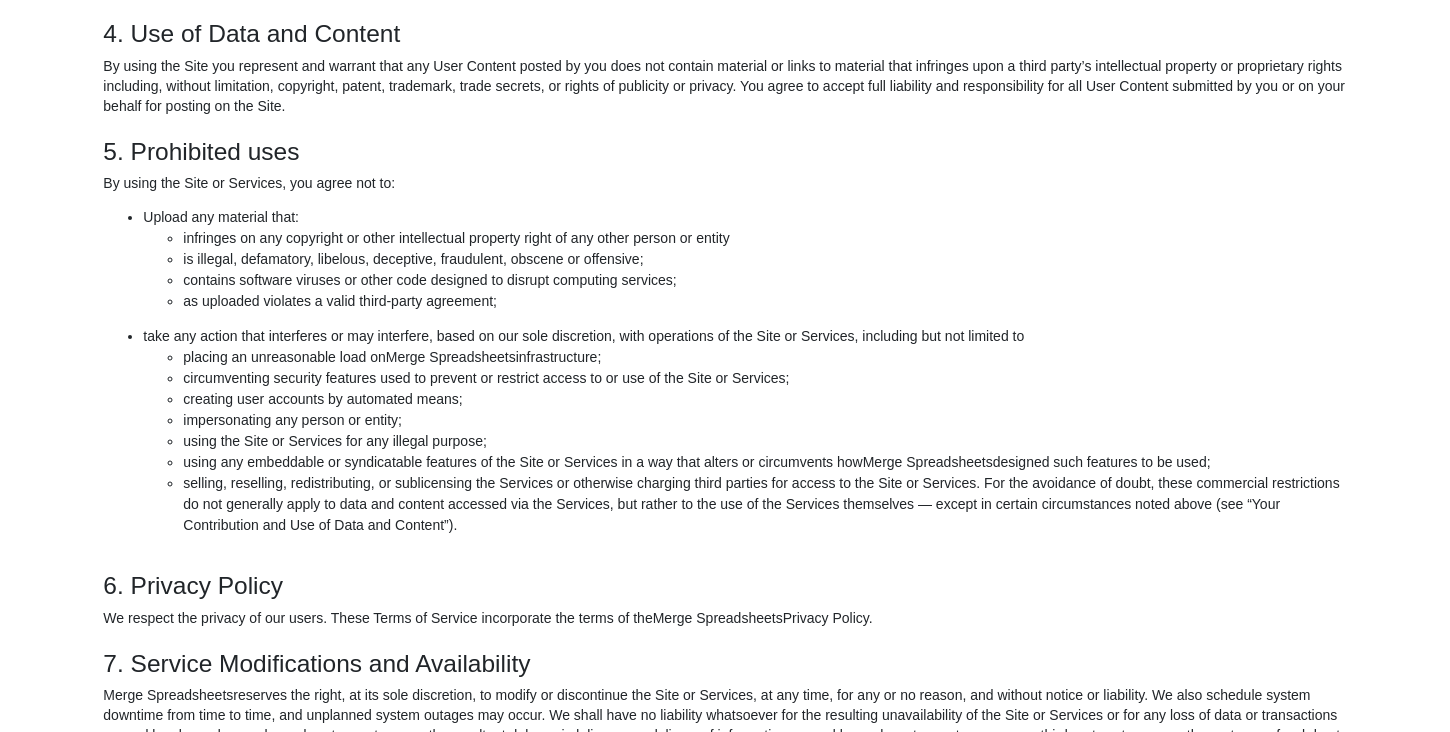scroll, scrollTop: 673, scrollLeft: 0, axis: vertical 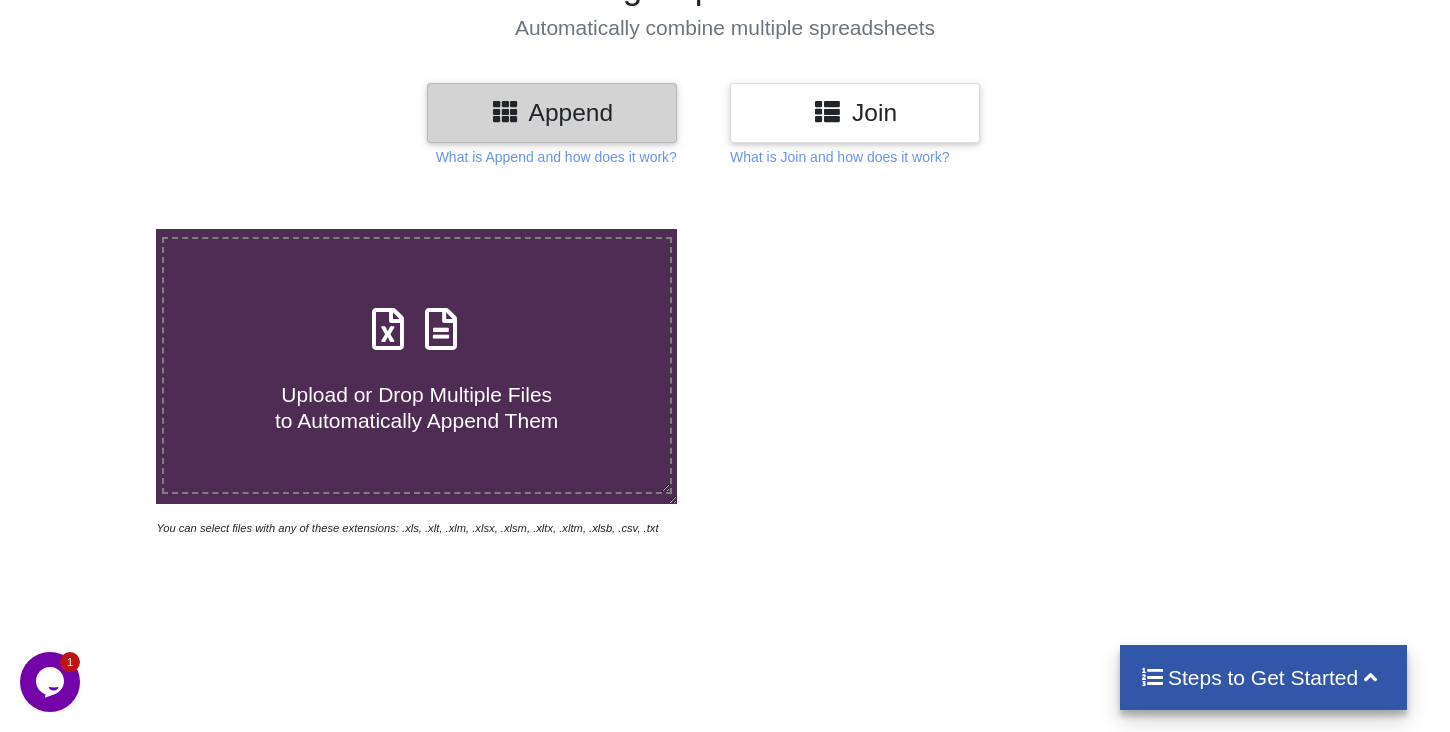 click at bounding box center [389, 319] 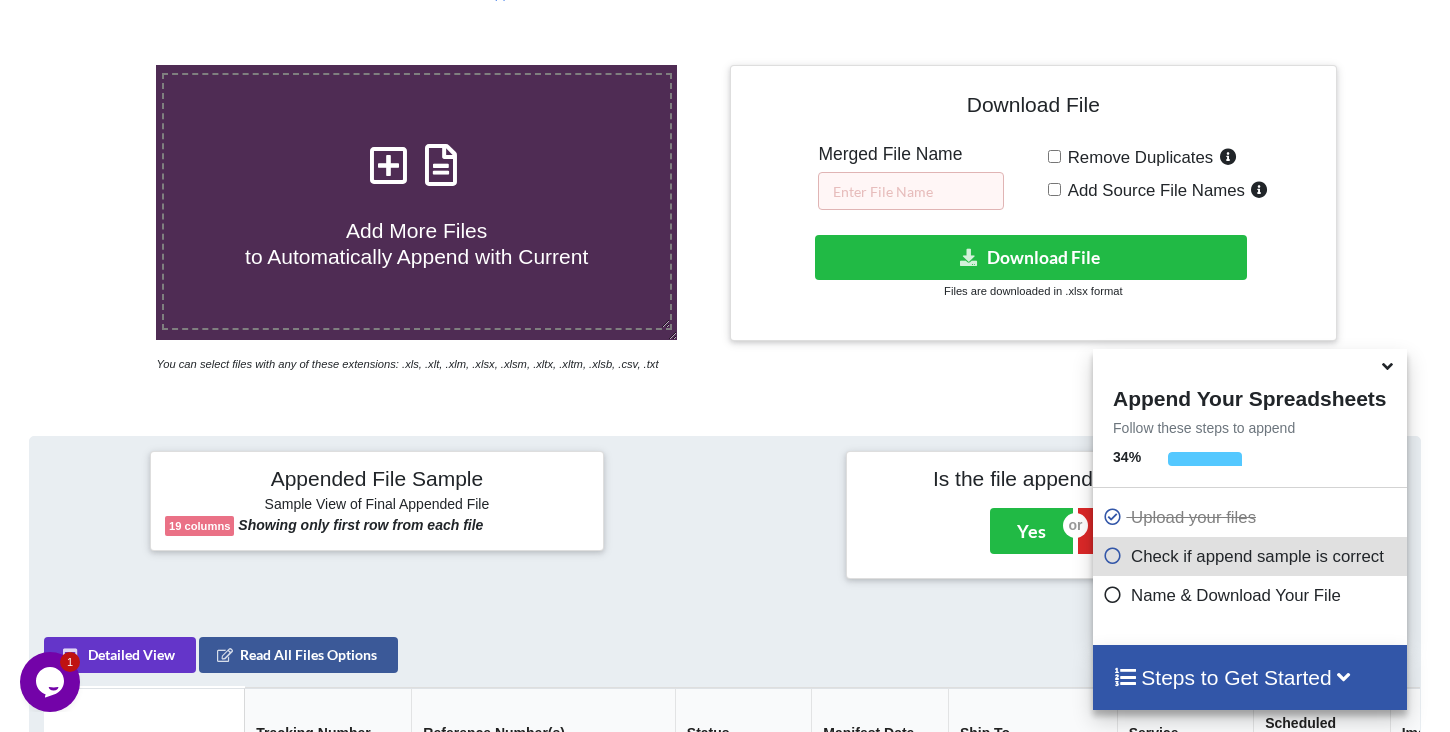 scroll, scrollTop: 177, scrollLeft: 0, axis: vertical 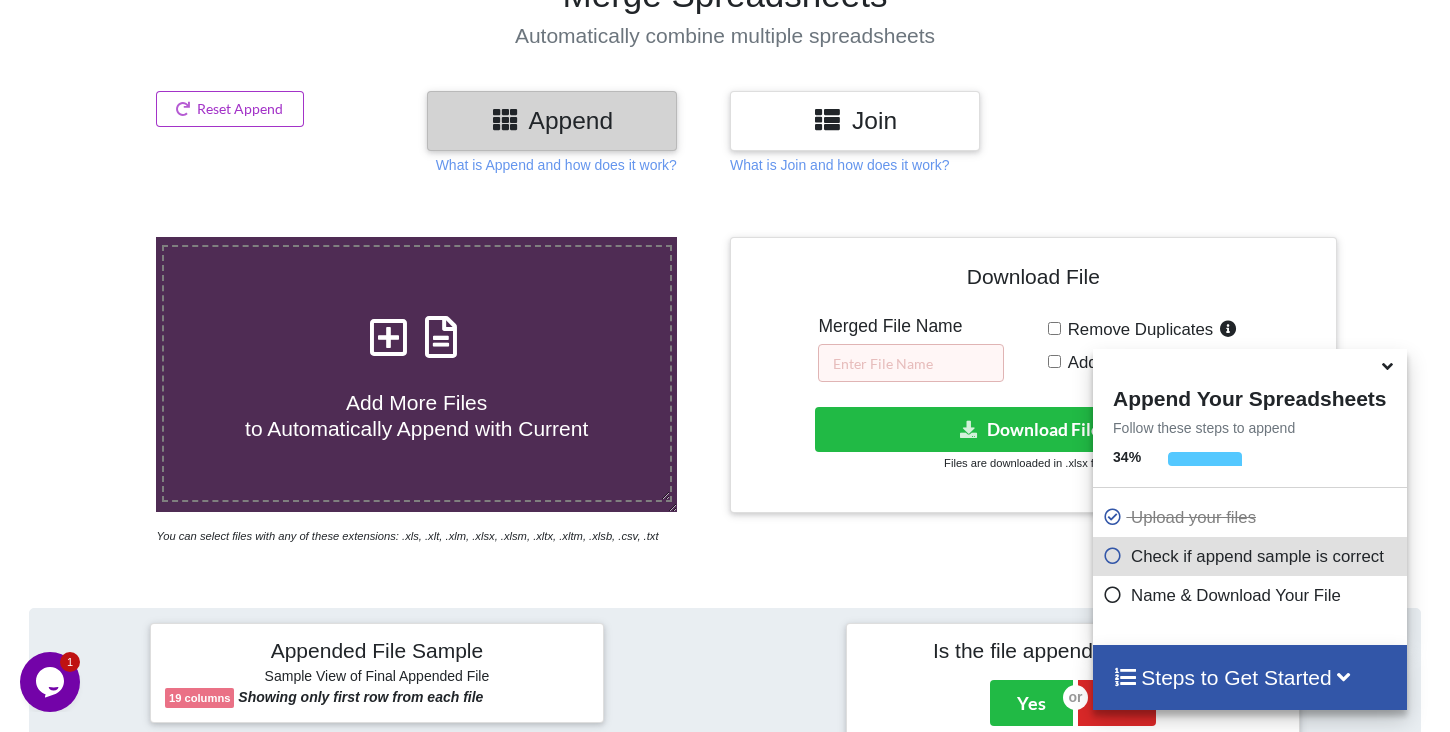 click on "Add More Files   to Automatically Append with Current" at bounding box center (417, 373) 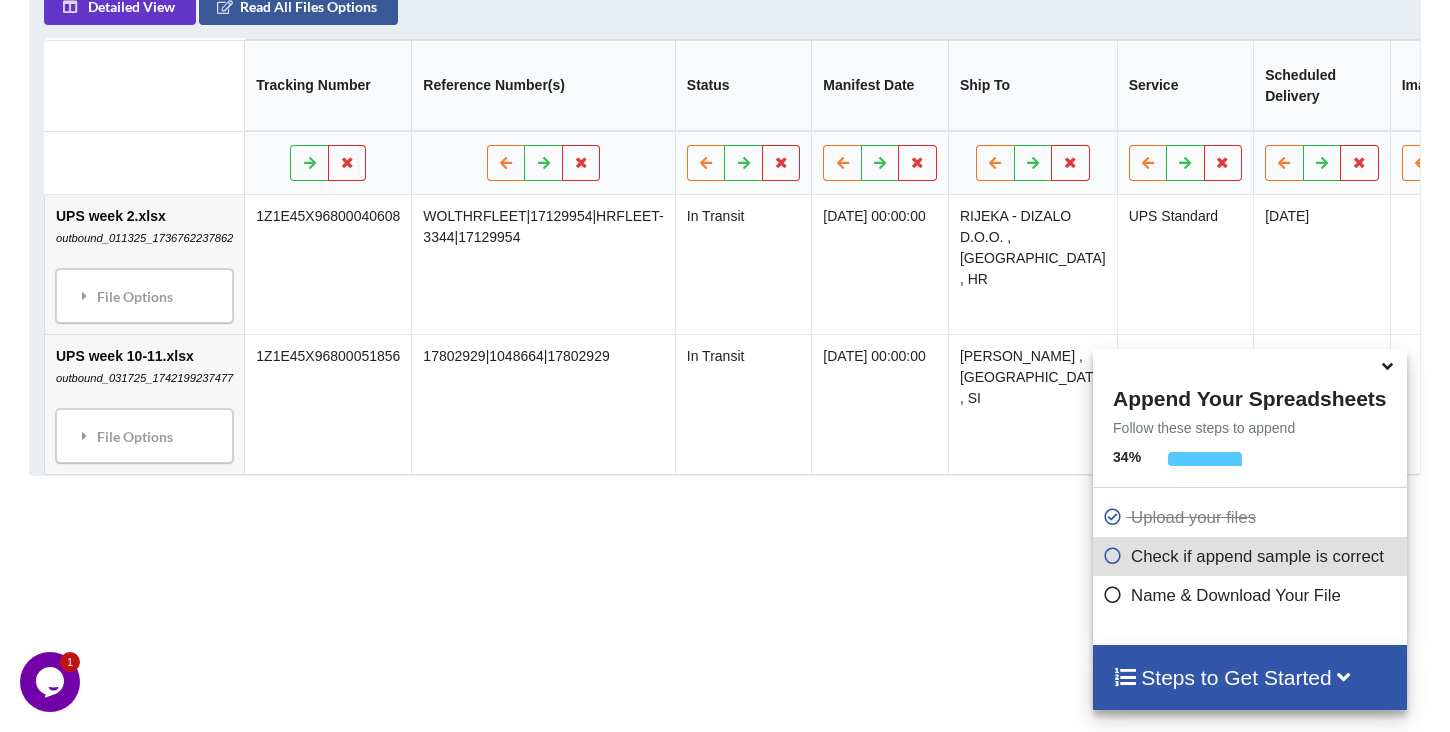 scroll, scrollTop: 918, scrollLeft: 0, axis: vertical 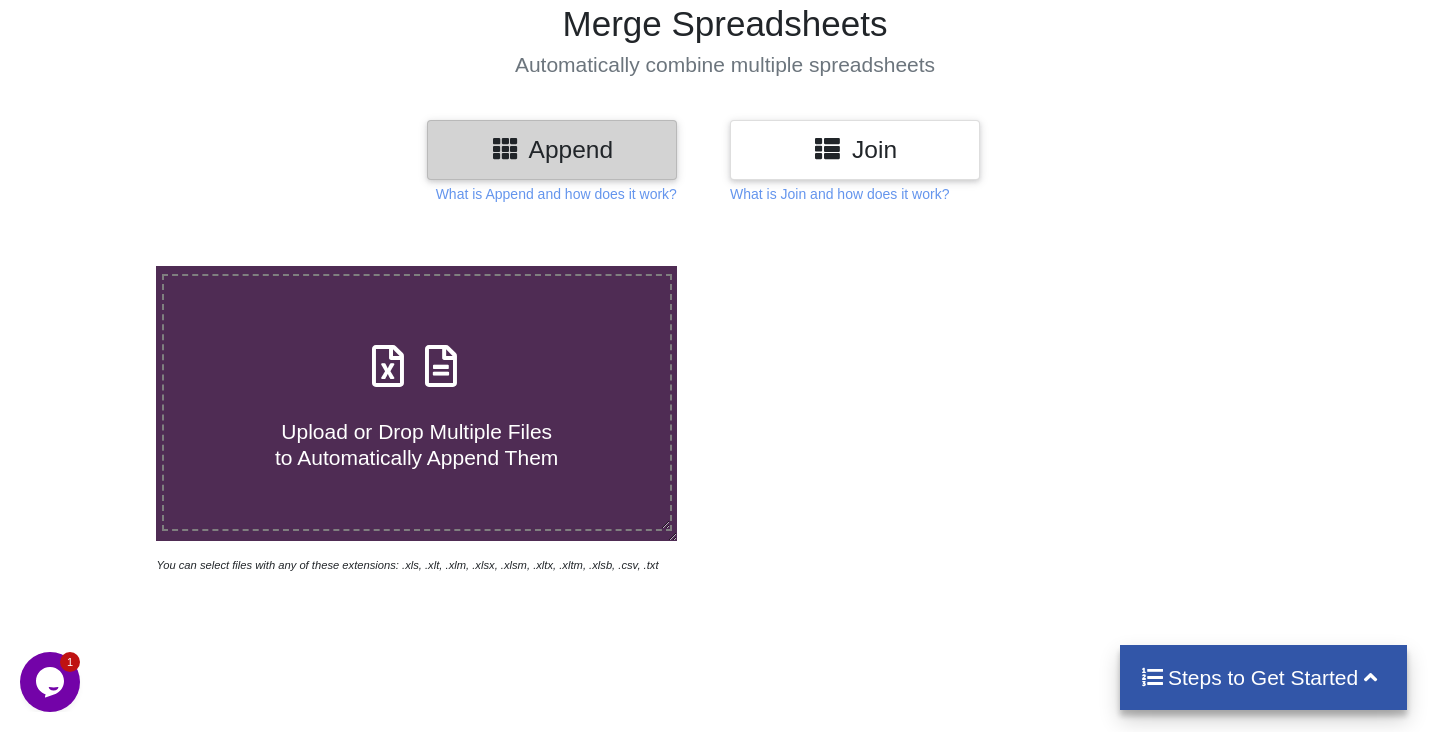 click at bounding box center (389, 356) 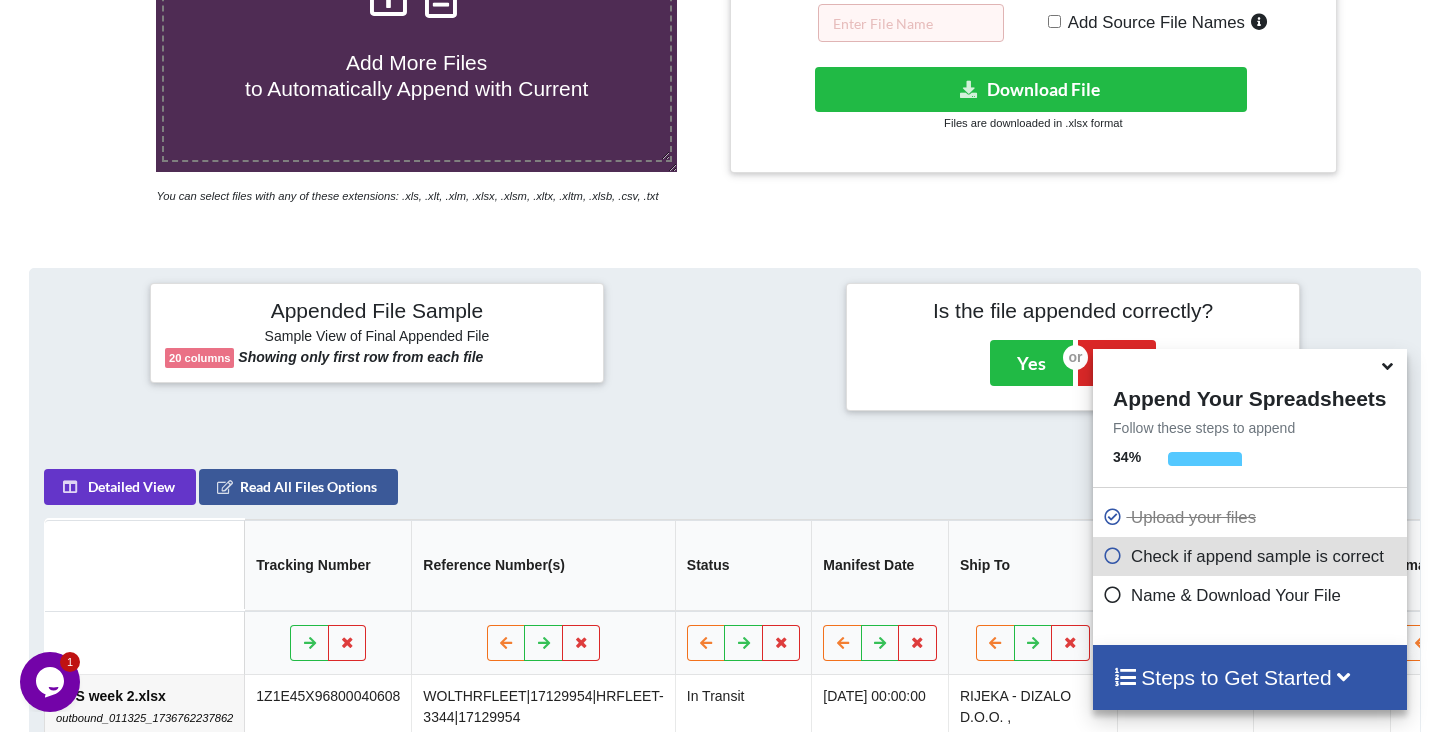 scroll, scrollTop: 265, scrollLeft: 0, axis: vertical 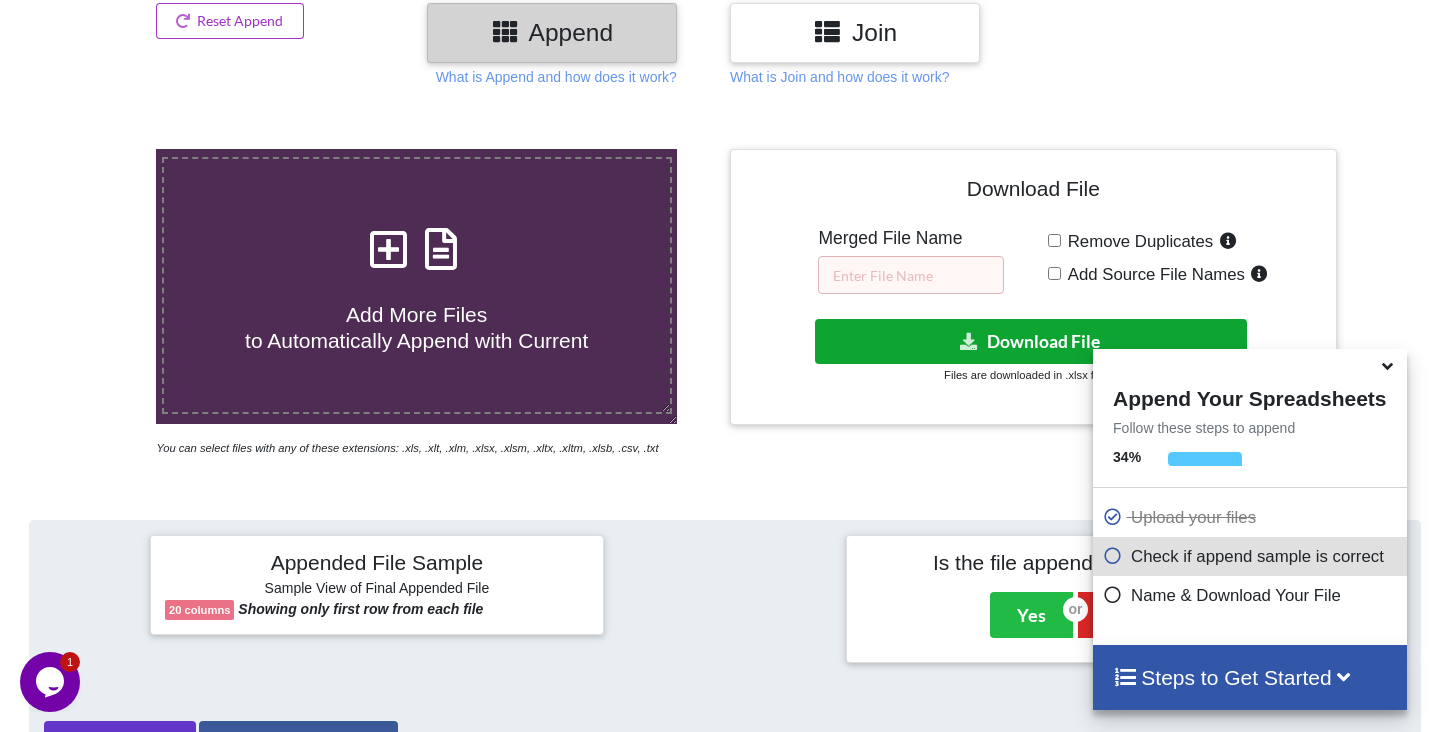 click on "Download File" at bounding box center [1031, 341] 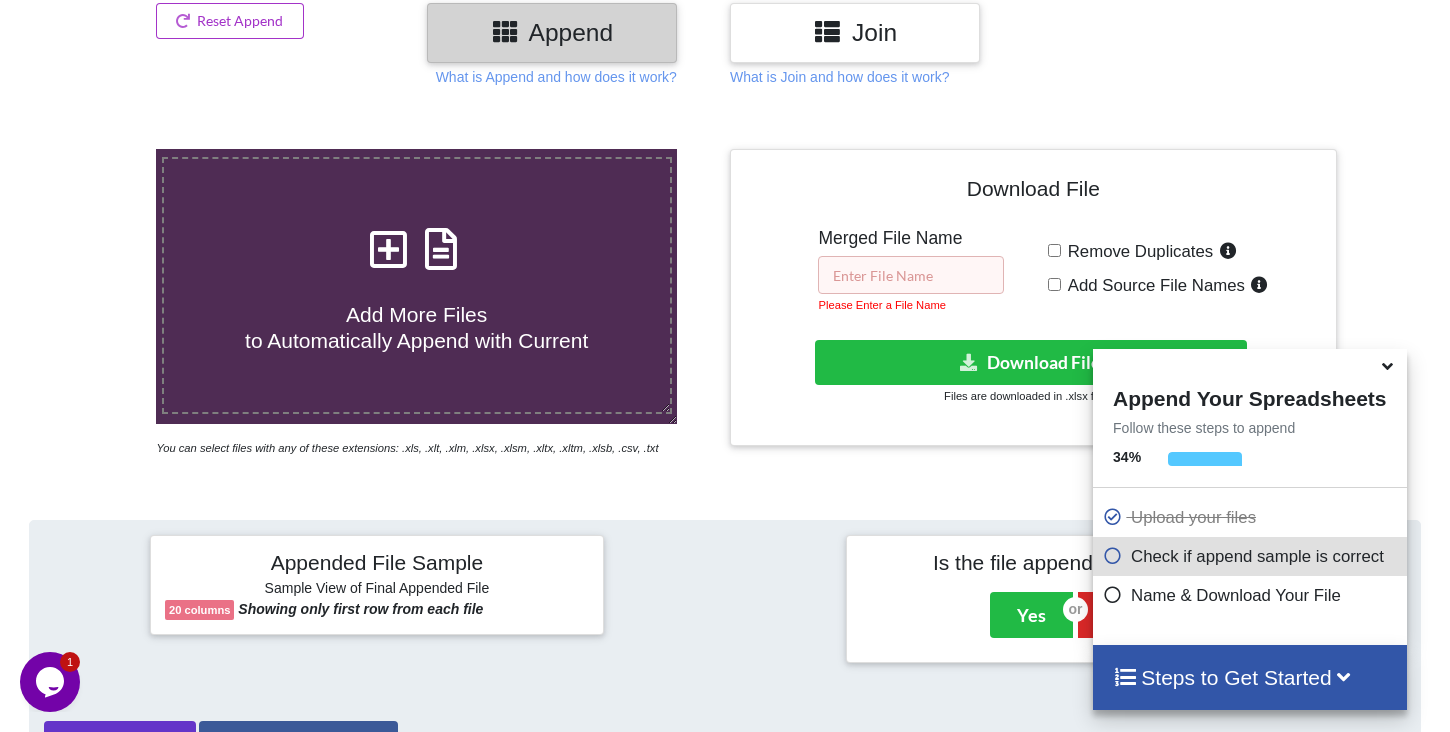 click at bounding box center (911, 275) 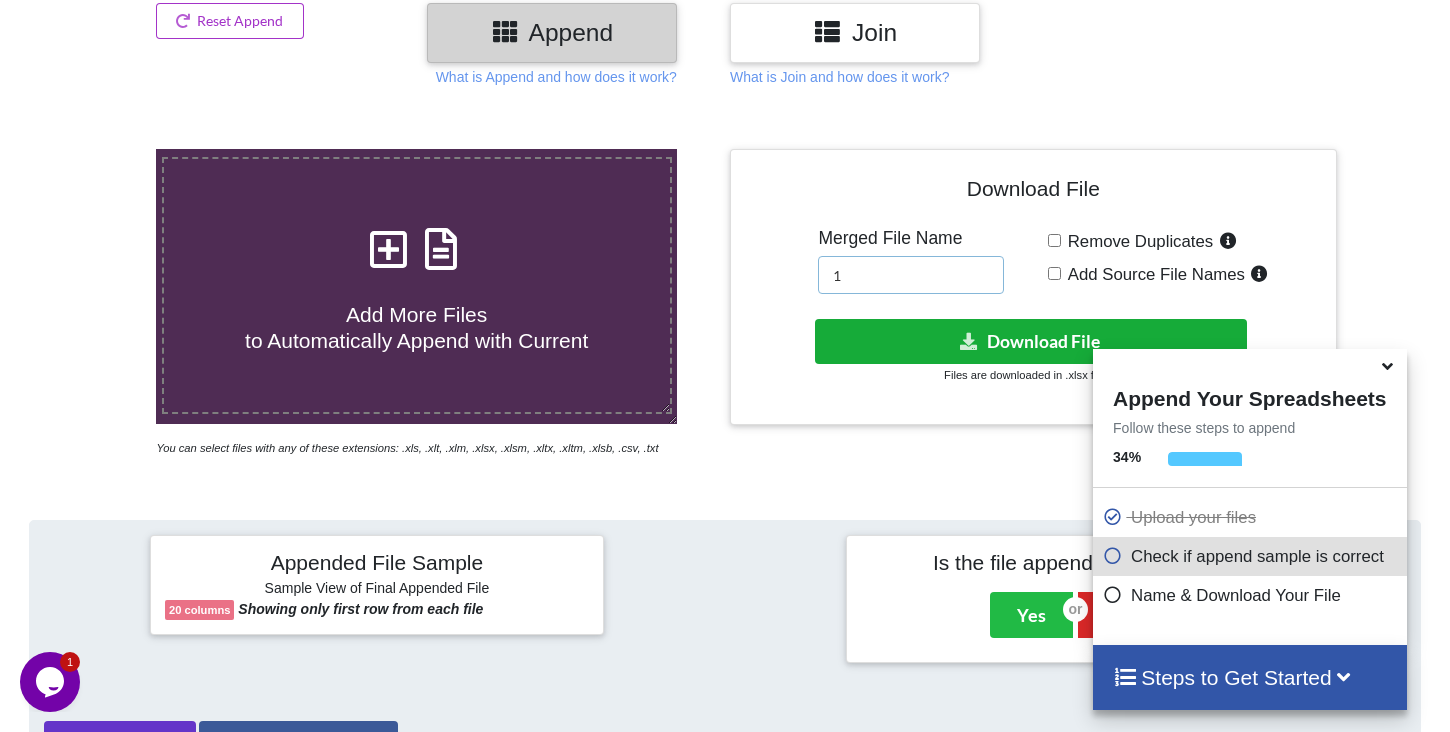 type on "1" 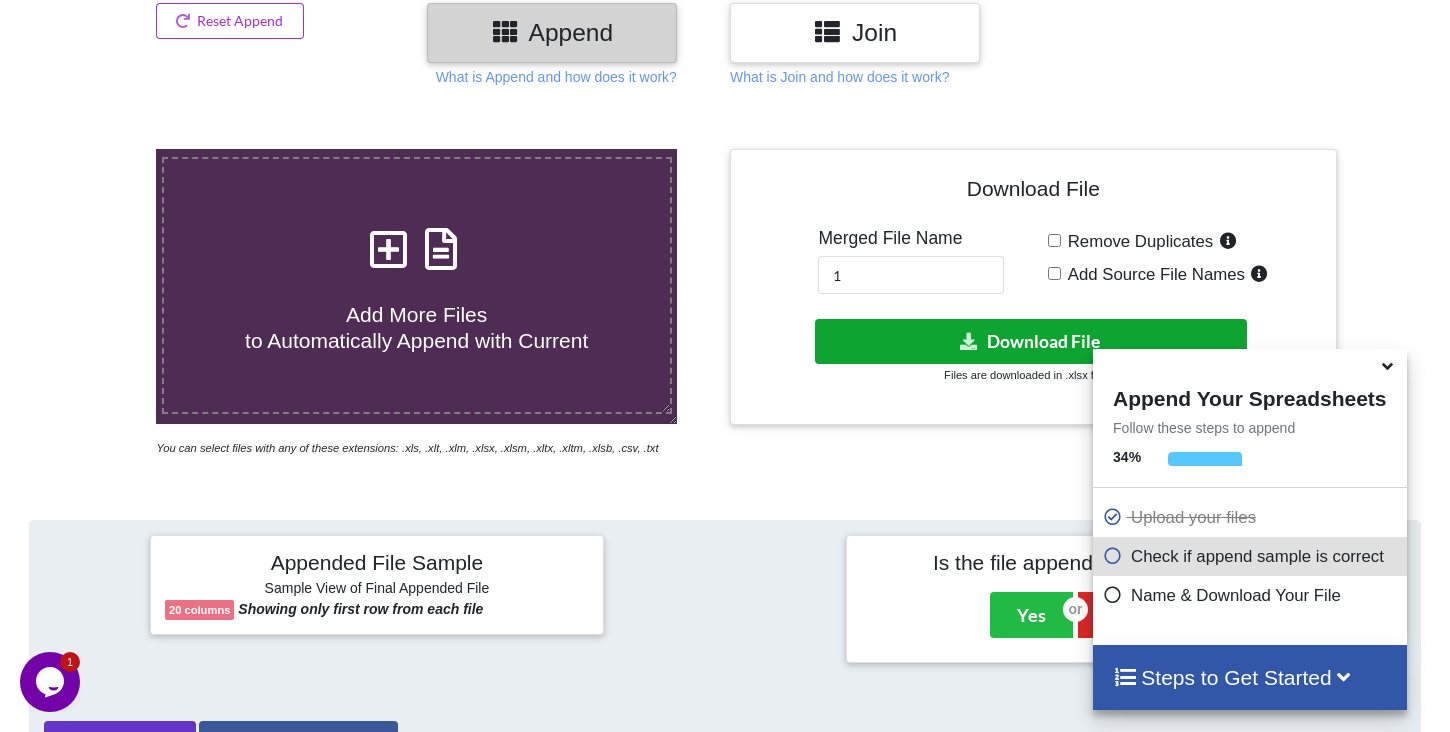 click on "Download File" at bounding box center (1031, 341) 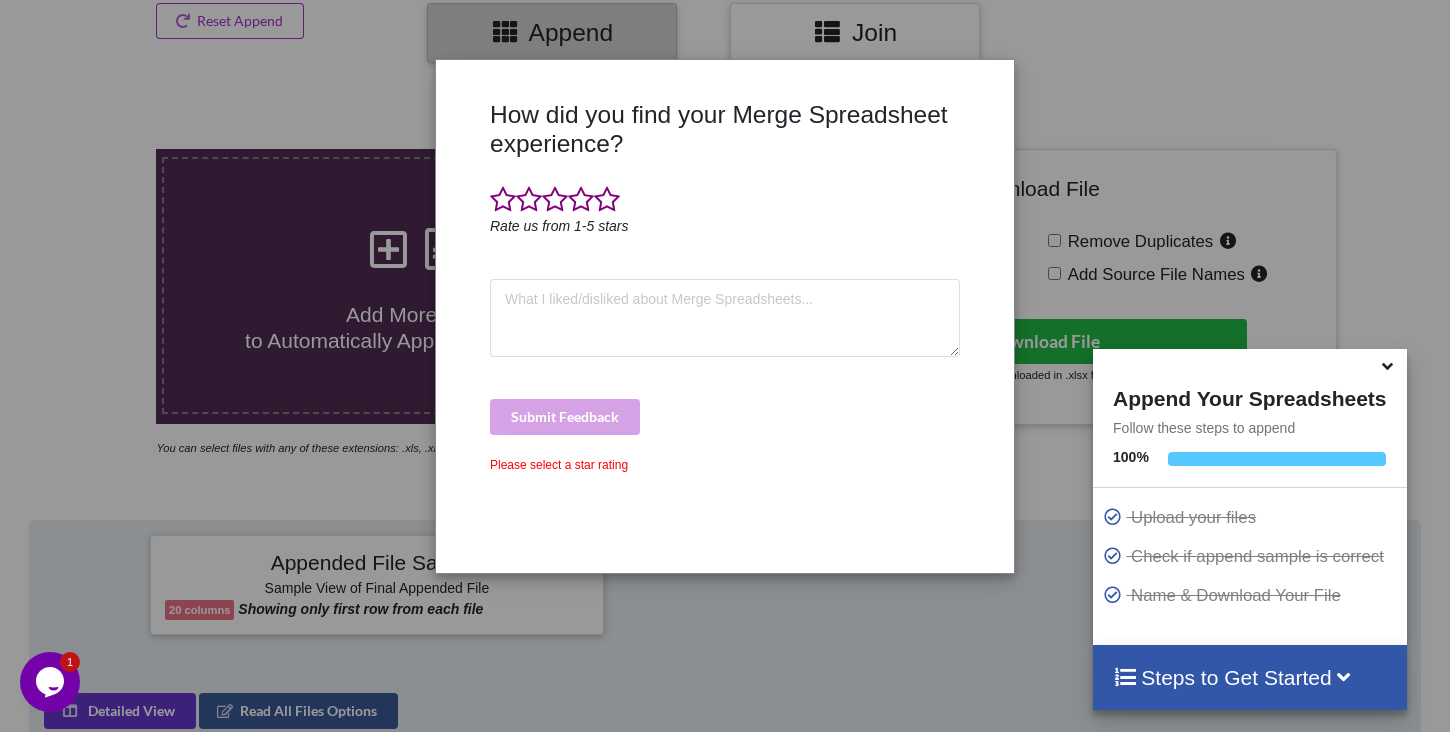 click on "How did you find your Merge Spreadsheet experience? Rate us from 1-5 stars Submit Feedback Please select a star rating" at bounding box center [725, 366] 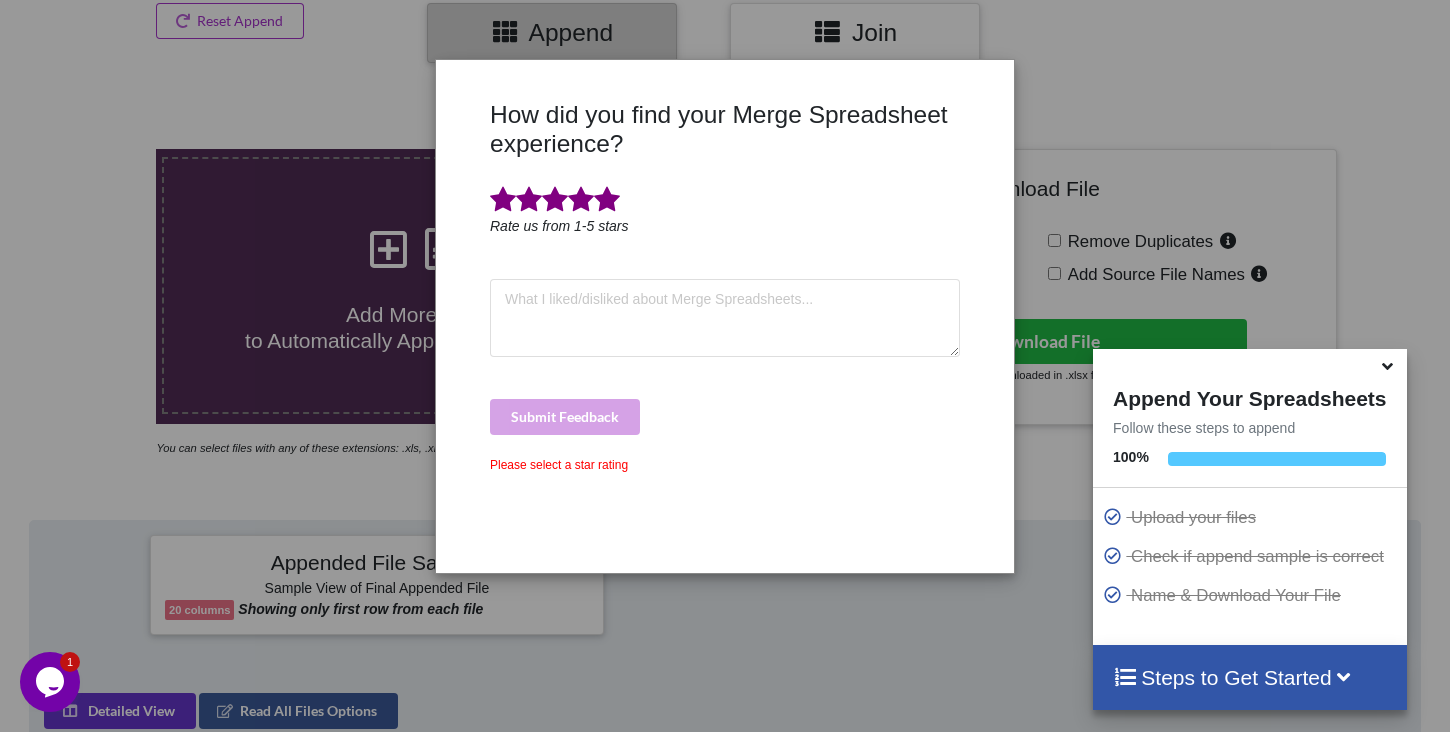 click at bounding box center (607, 200) 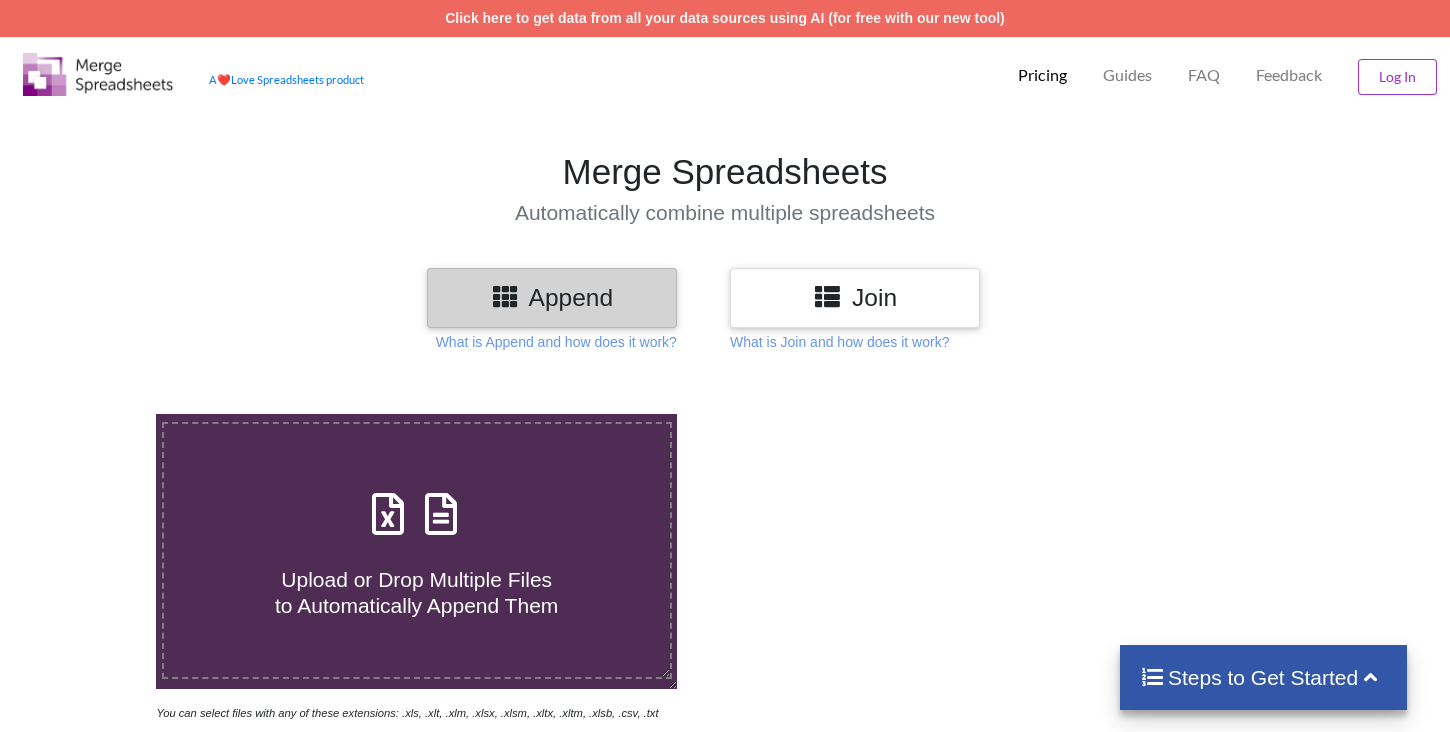 scroll, scrollTop: 265, scrollLeft: 0, axis: vertical 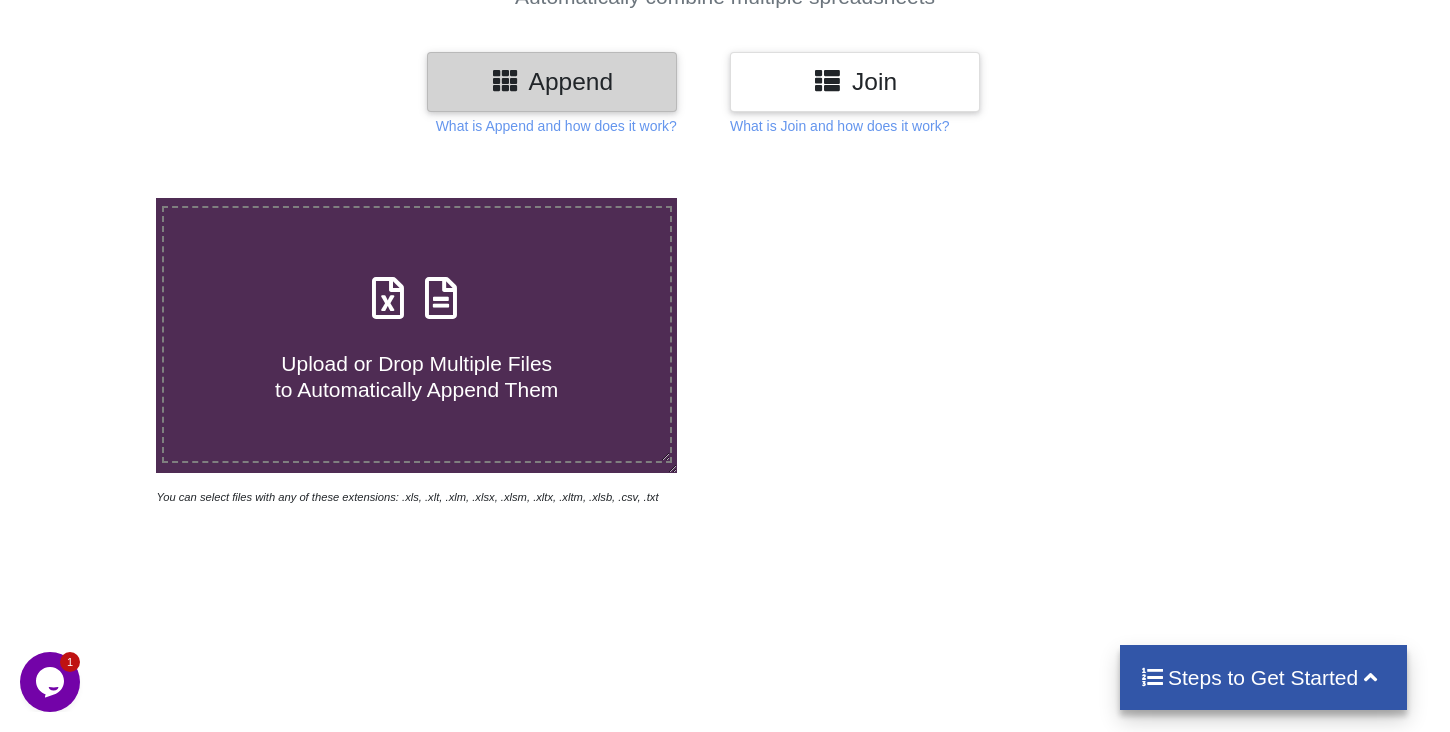 click at bounding box center [442, 288] 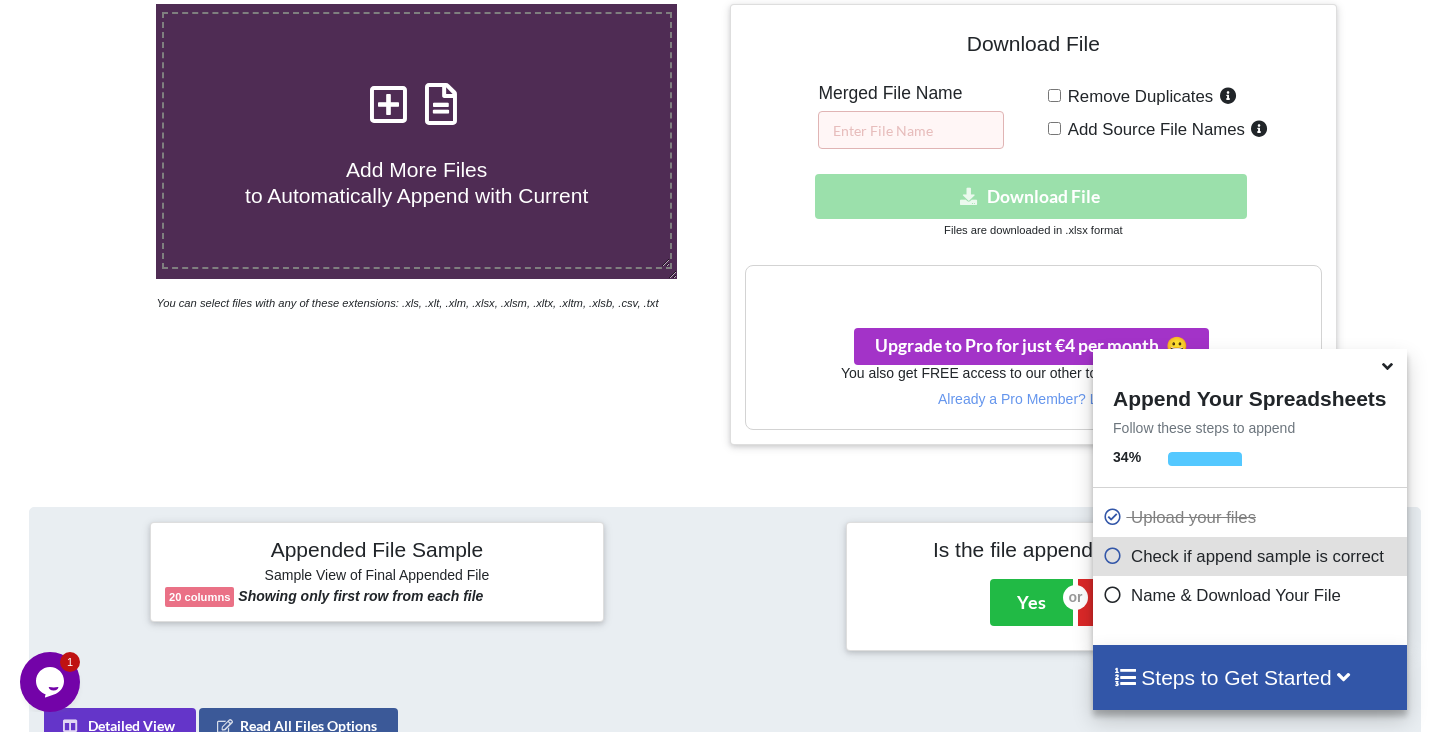 scroll, scrollTop: 398, scrollLeft: 0, axis: vertical 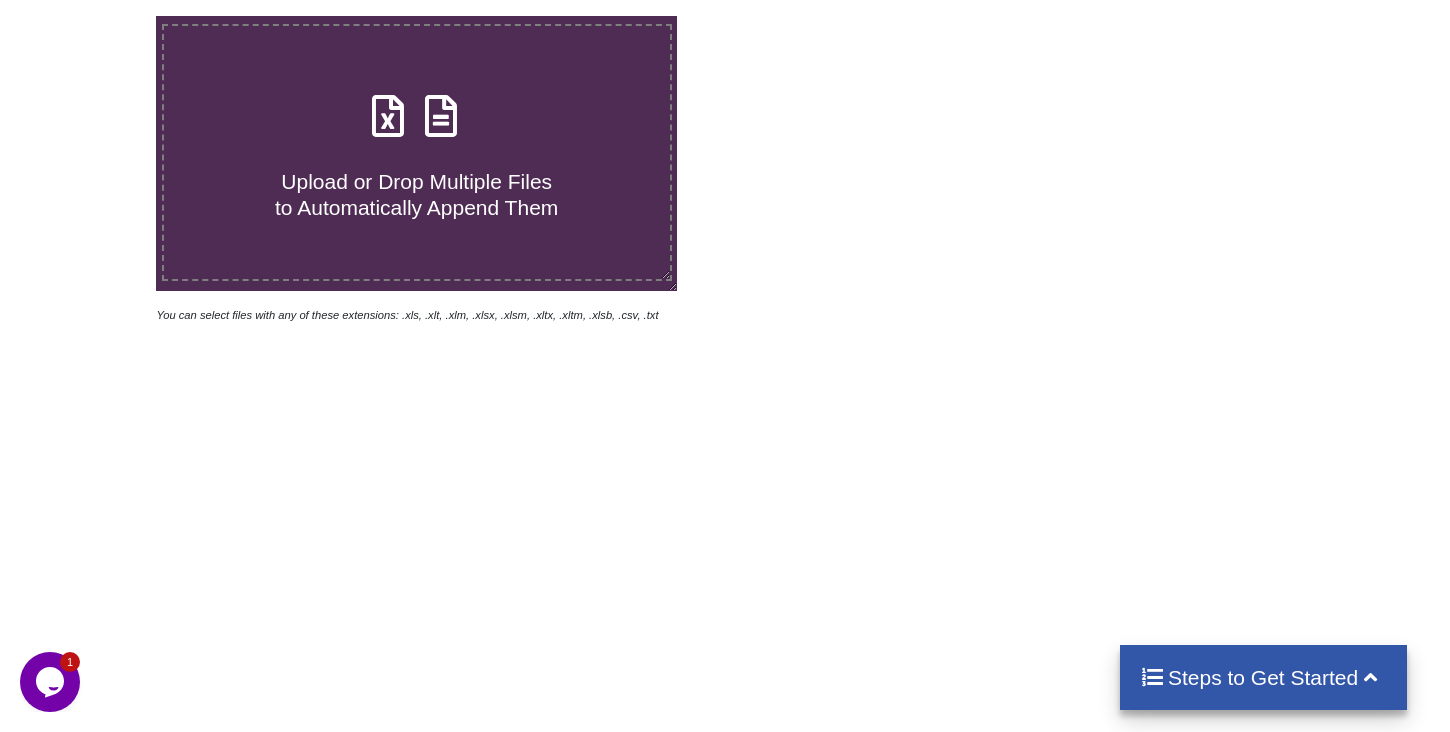 click at bounding box center [389, 106] 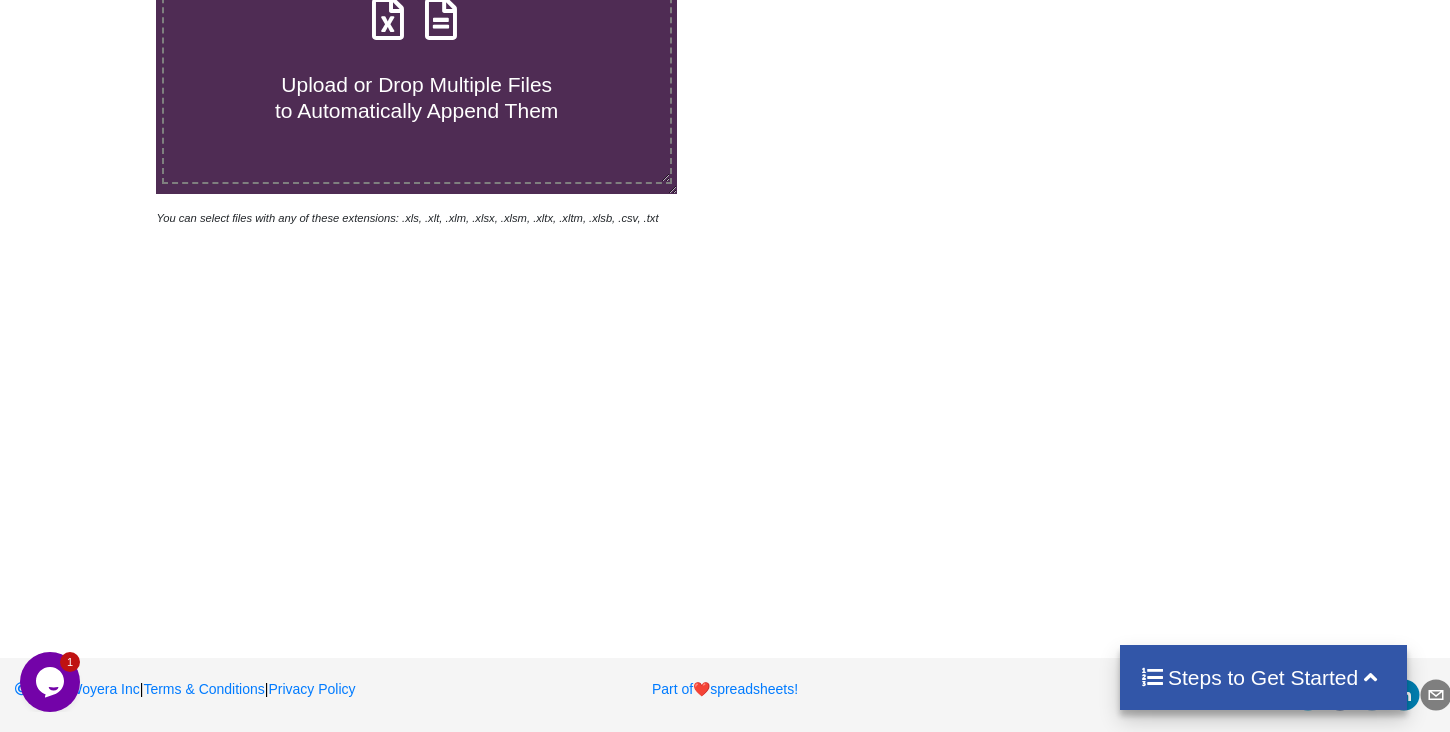 scroll, scrollTop: 0, scrollLeft: 0, axis: both 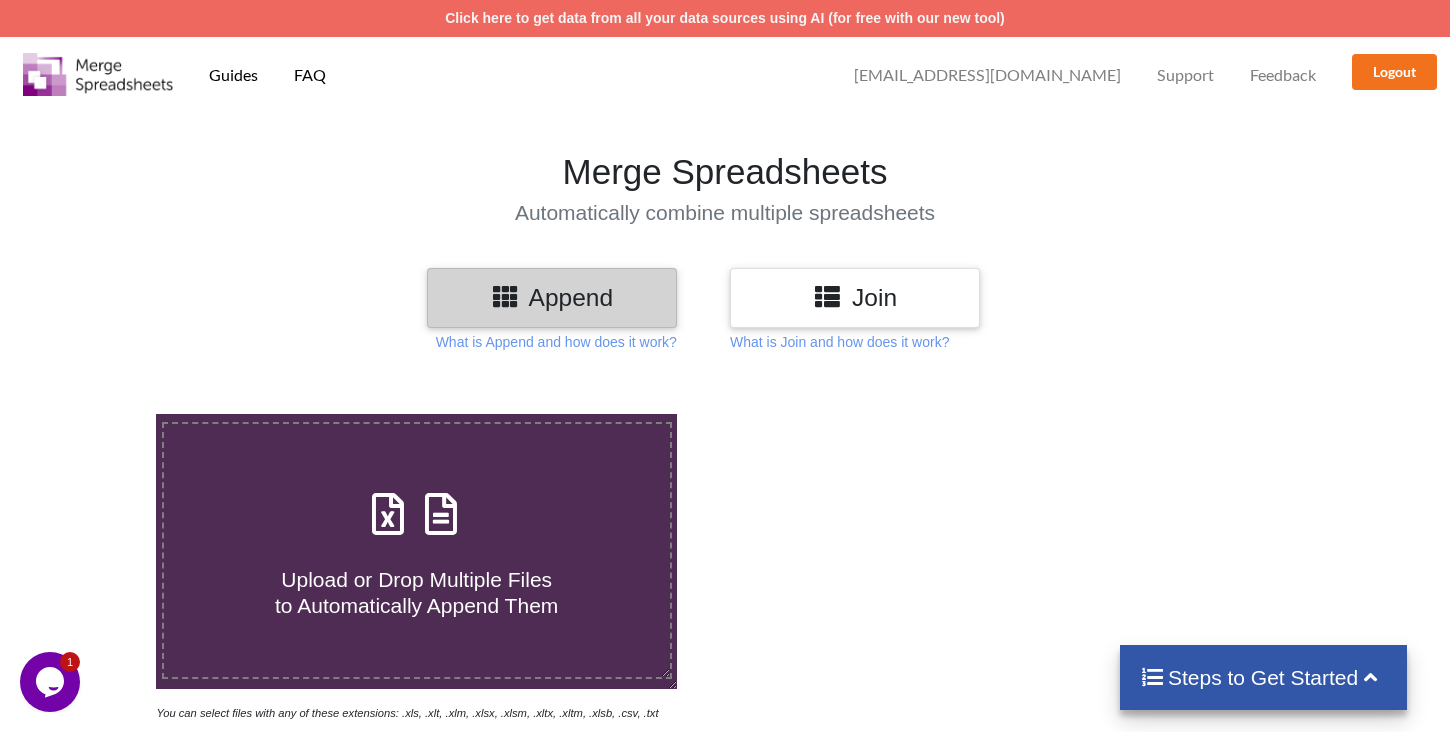 click on "Upload or Drop Multiple Files  to Automatically Append Them" at bounding box center (417, 550) 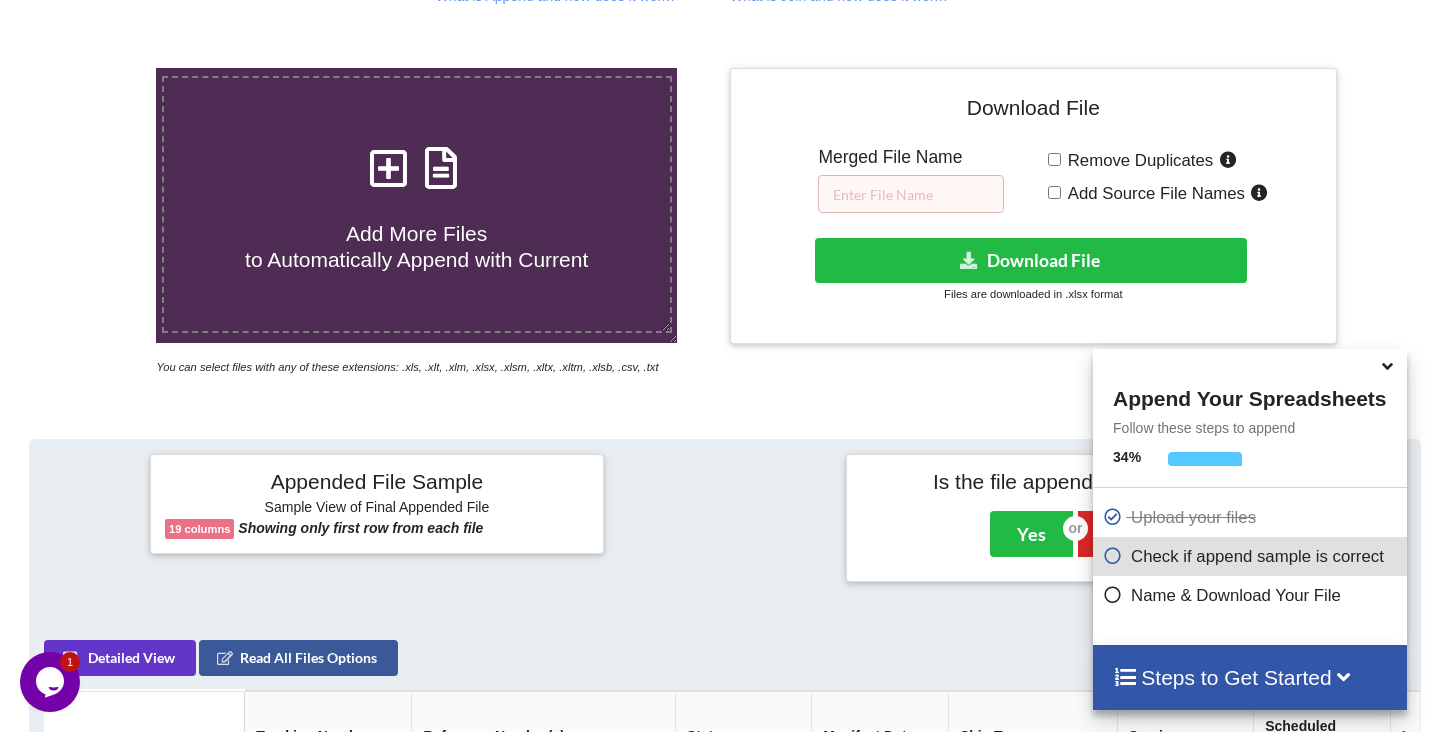 scroll, scrollTop: 303, scrollLeft: 0, axis: vertical 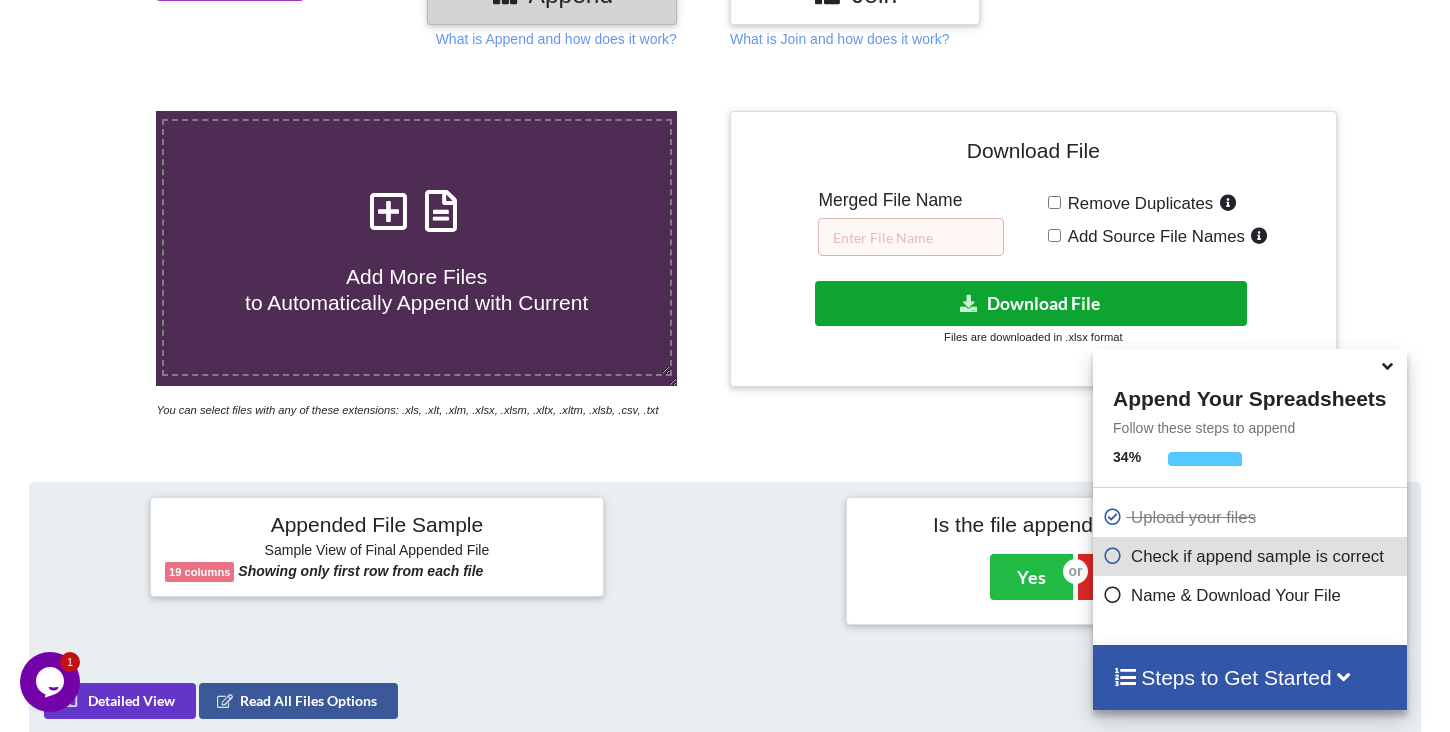 click on "Download File" at bounding box center (1031, 303) 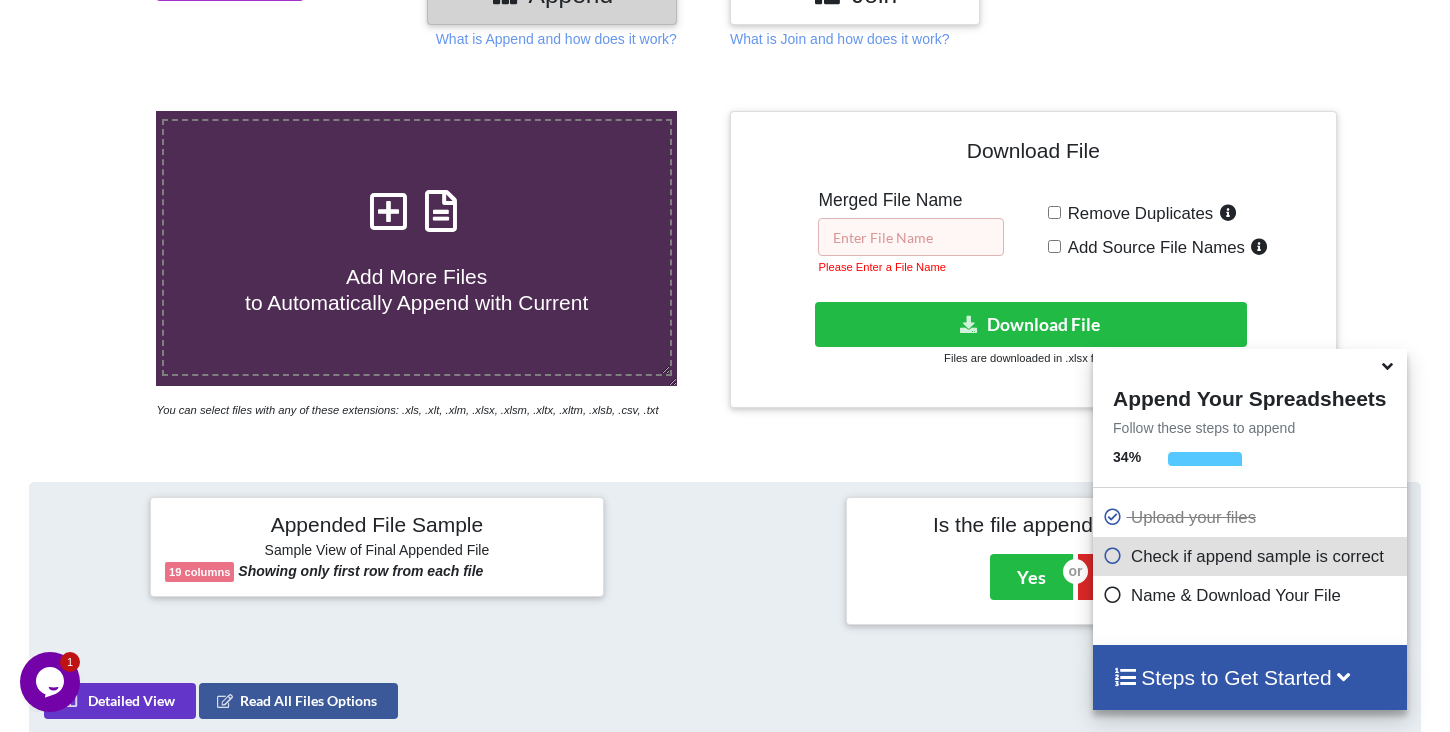 click at bounding box center (911, 237) 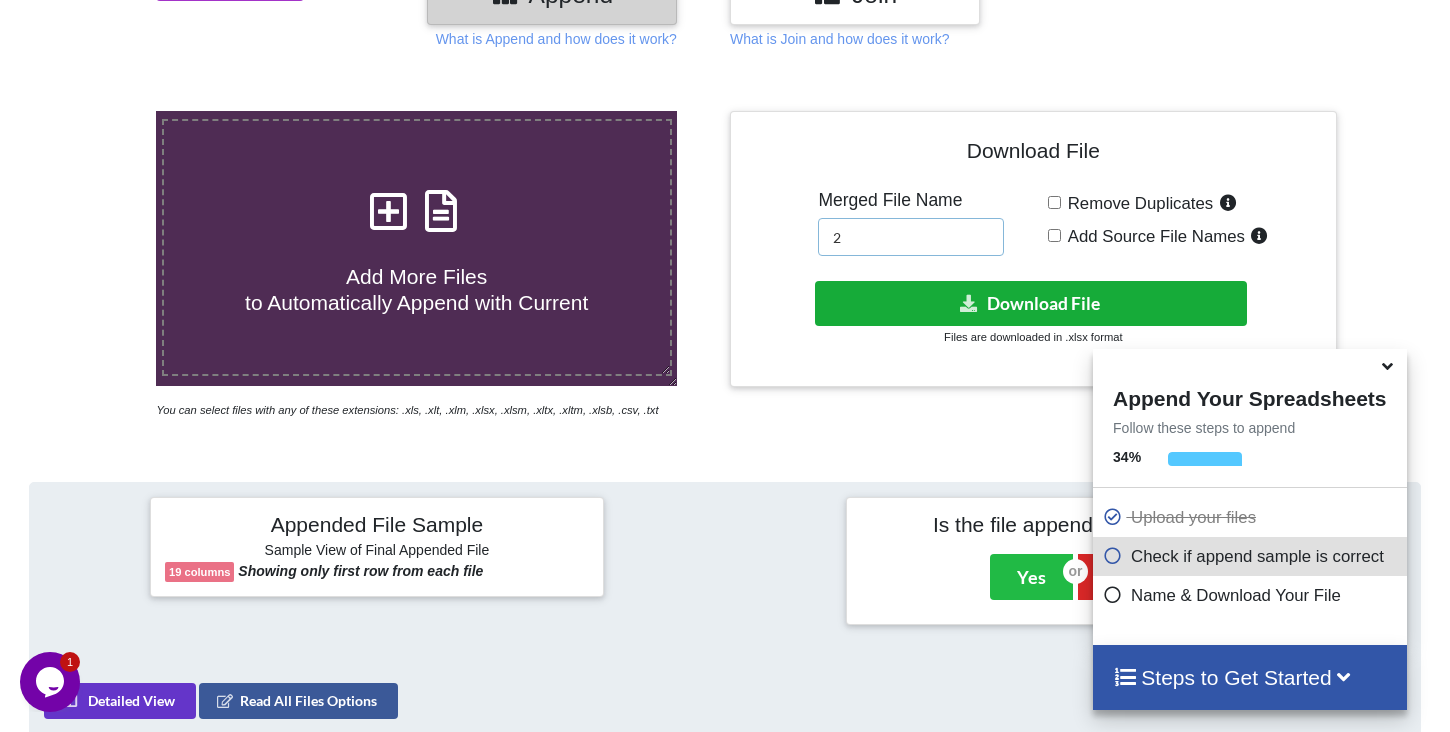 type on "2" 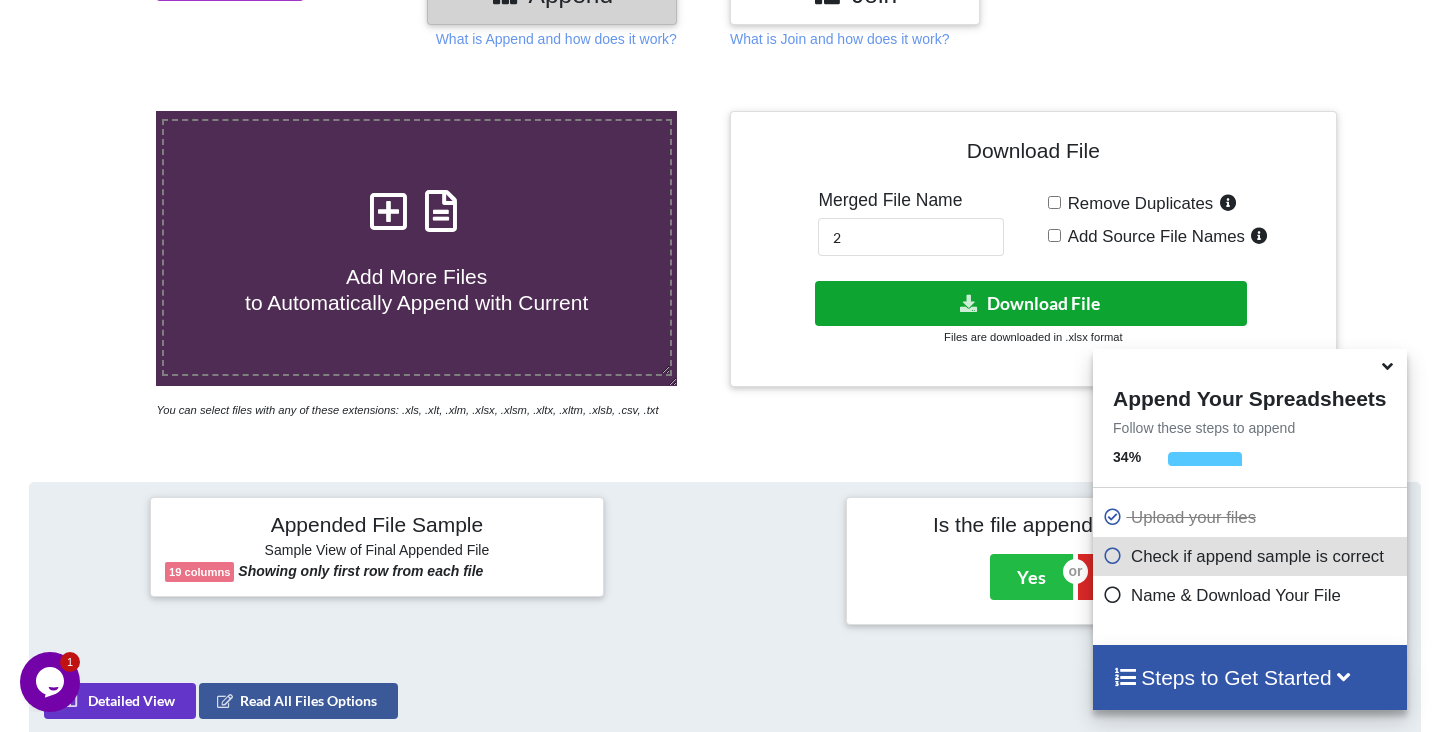 click on "Download File" at bounding box center (1031, 303) 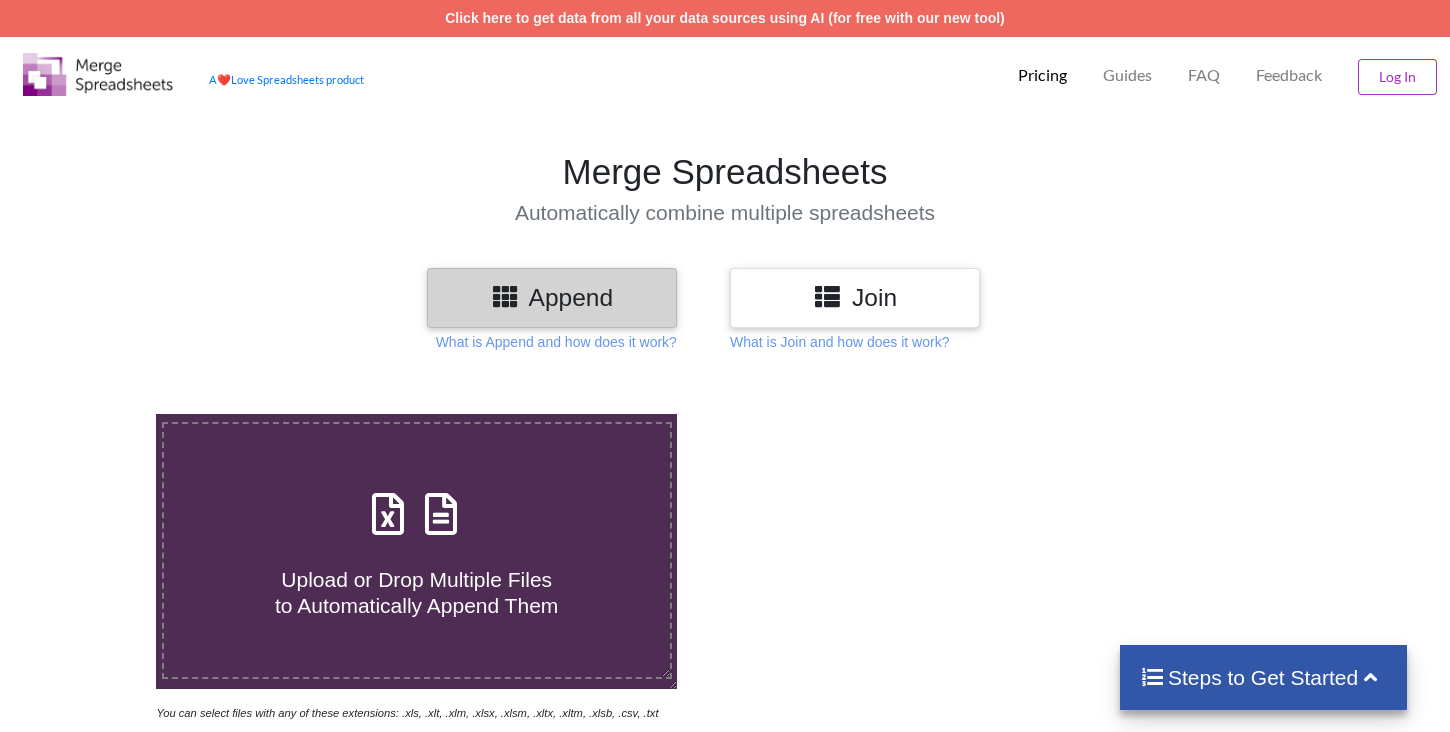 scroll, scrollTop: 303, scrollLeft: 0, axis: vertical 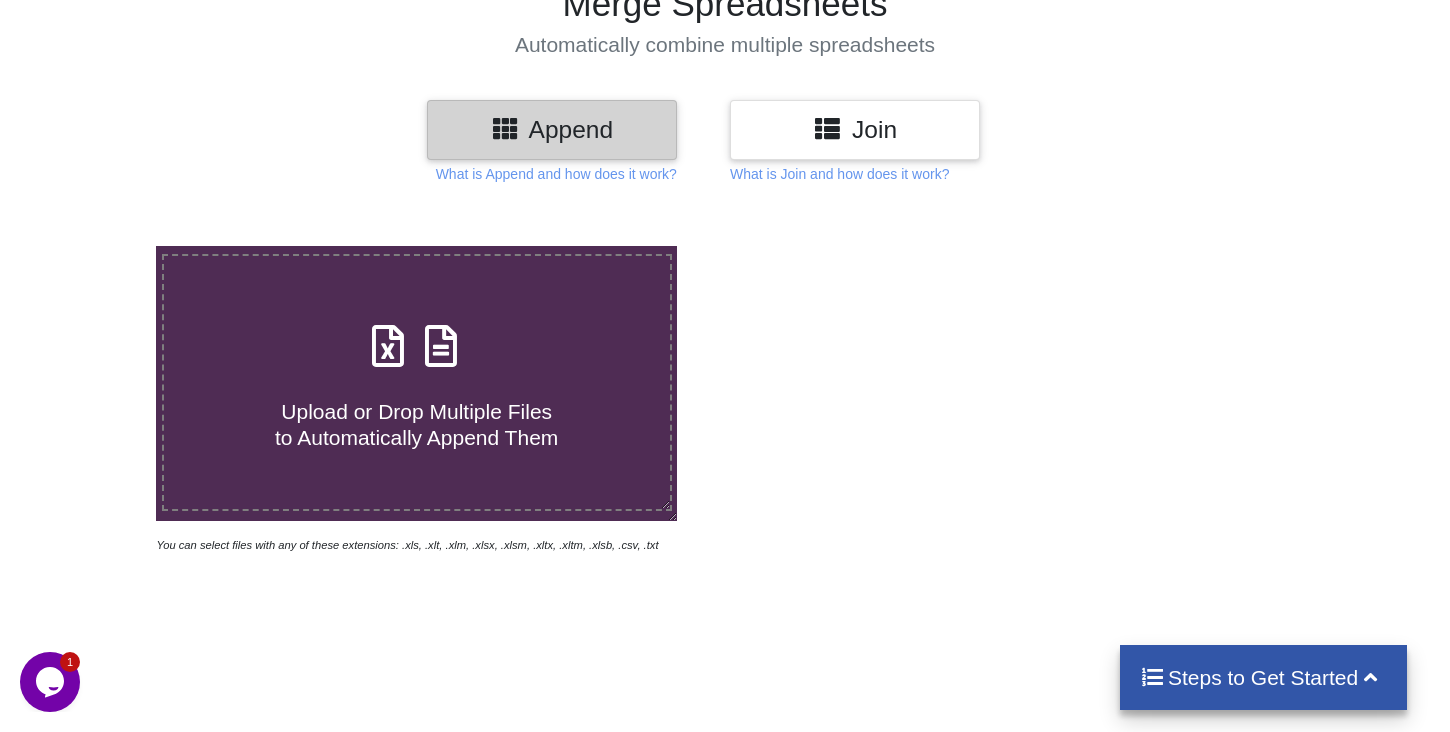 click on "Upload or Drop Multiple Files  to Automatically Append Them" at bounding box center (417, 382) 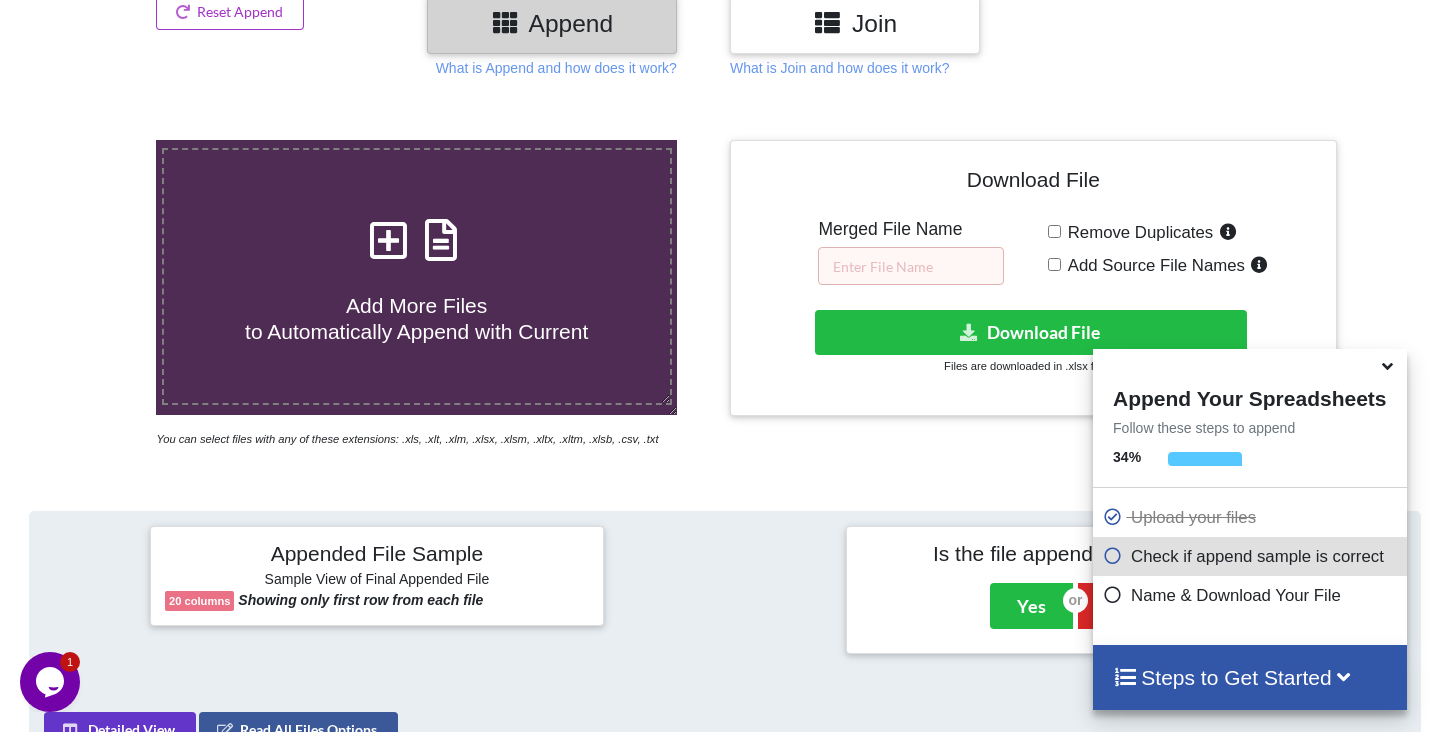 scroll, scrollTop: 241, scrollLeft: 0, axis: vertical 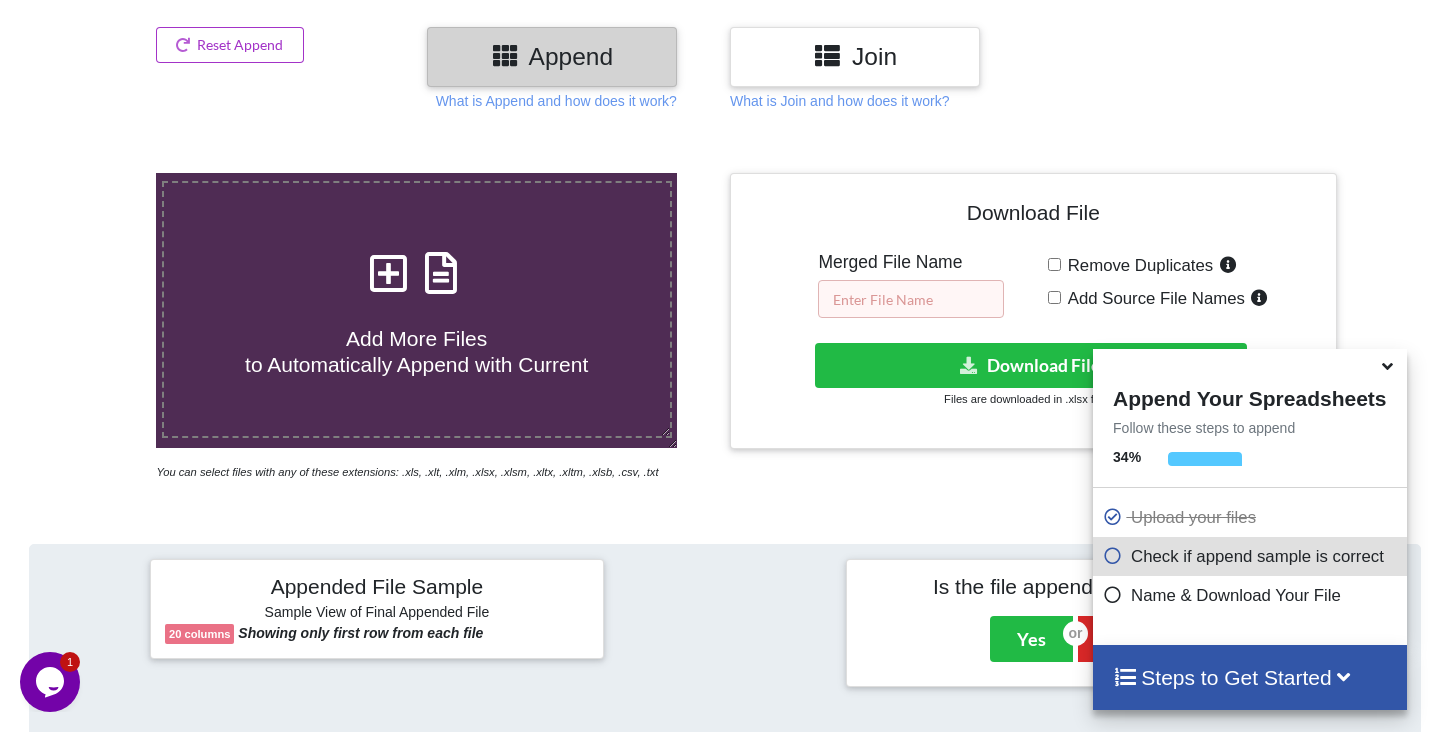 click at bounding box center [911, 299] 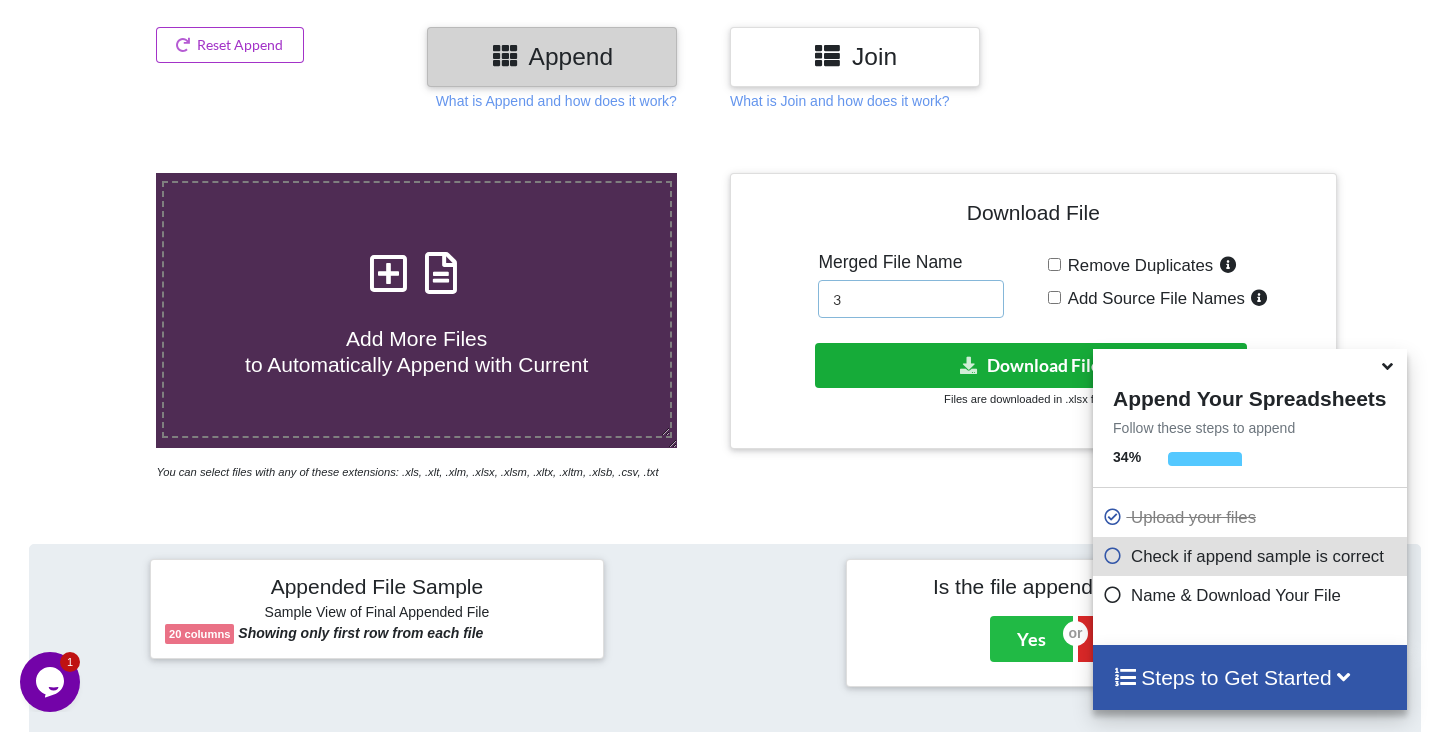 type on "3" 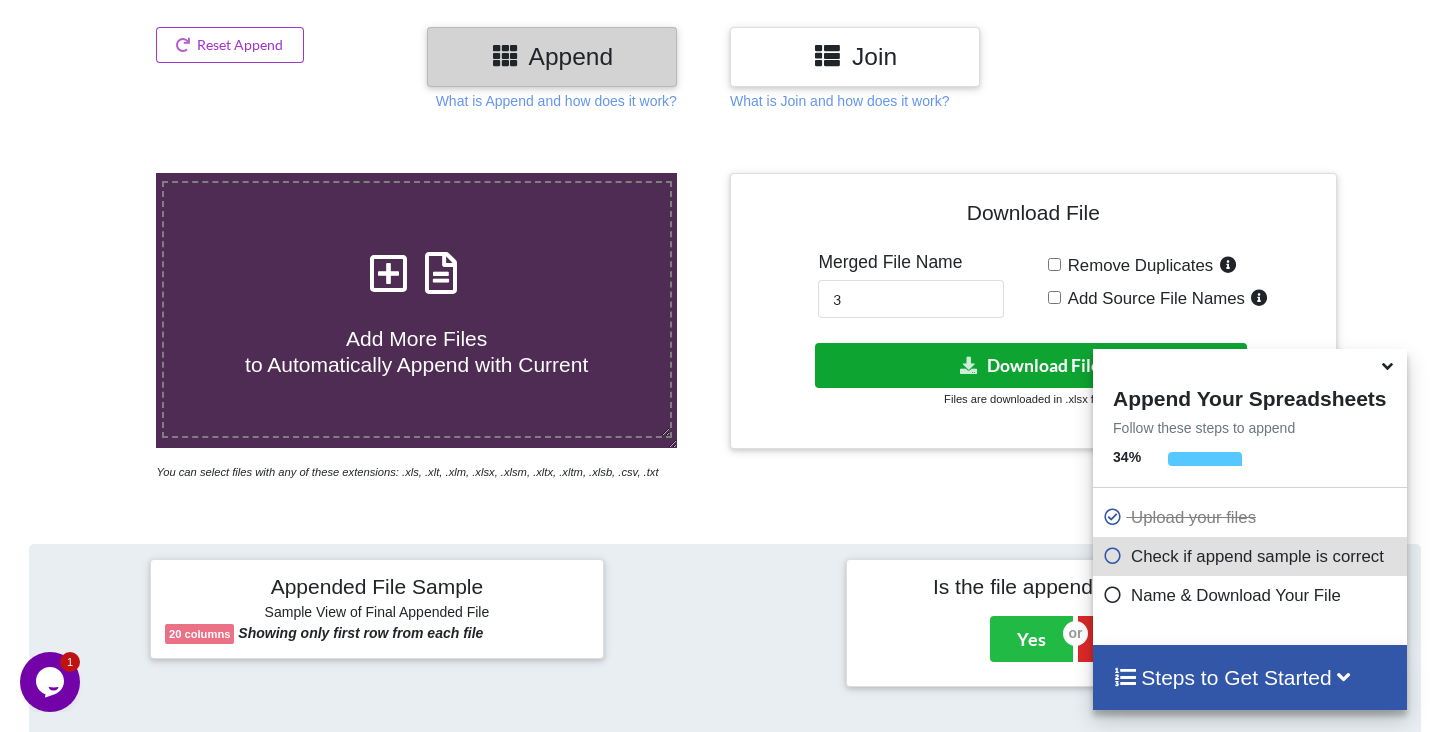 drag, startPoint x: 1015, startPoint y: 357, endPoint x: 793, endPoint y: 340, distance: 222.64995 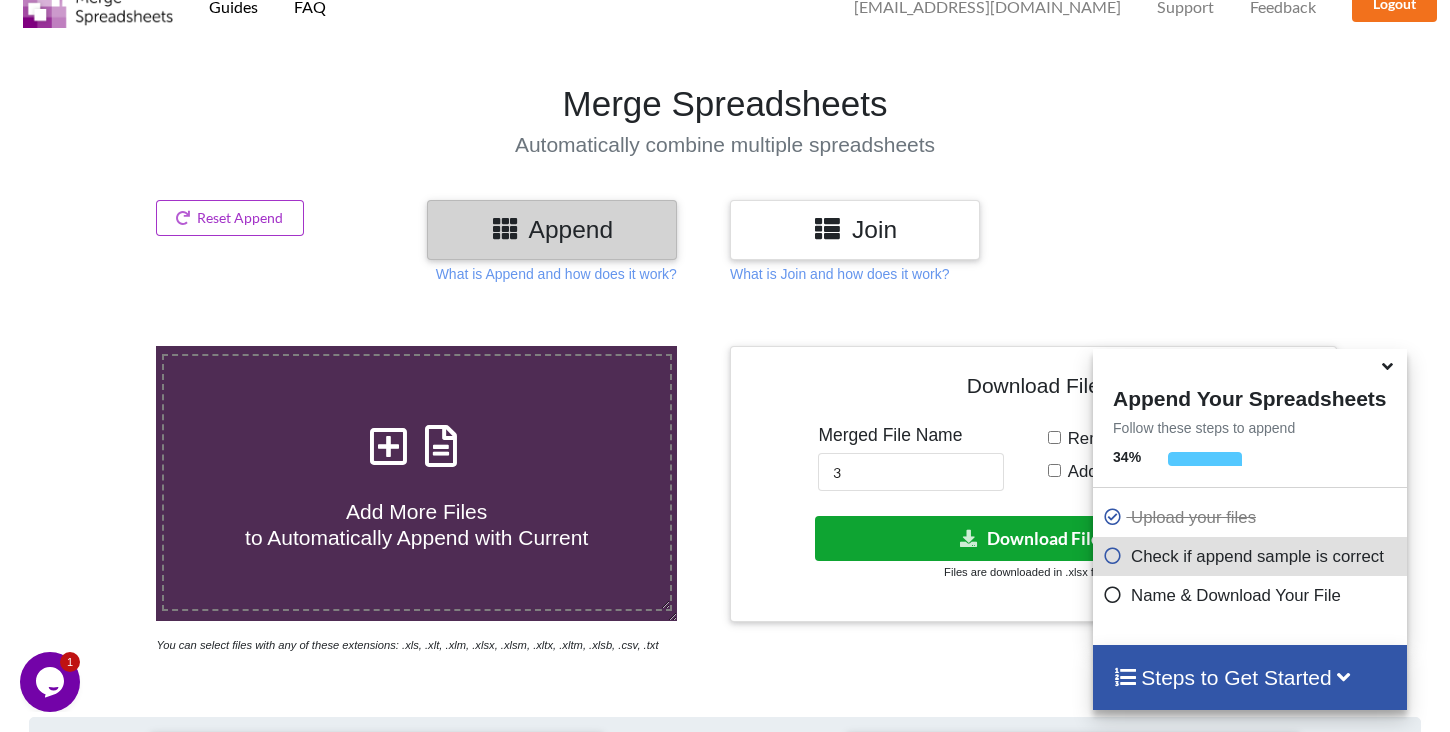scroll, scrollTop: 0, scrollLeft: 0, axis: both 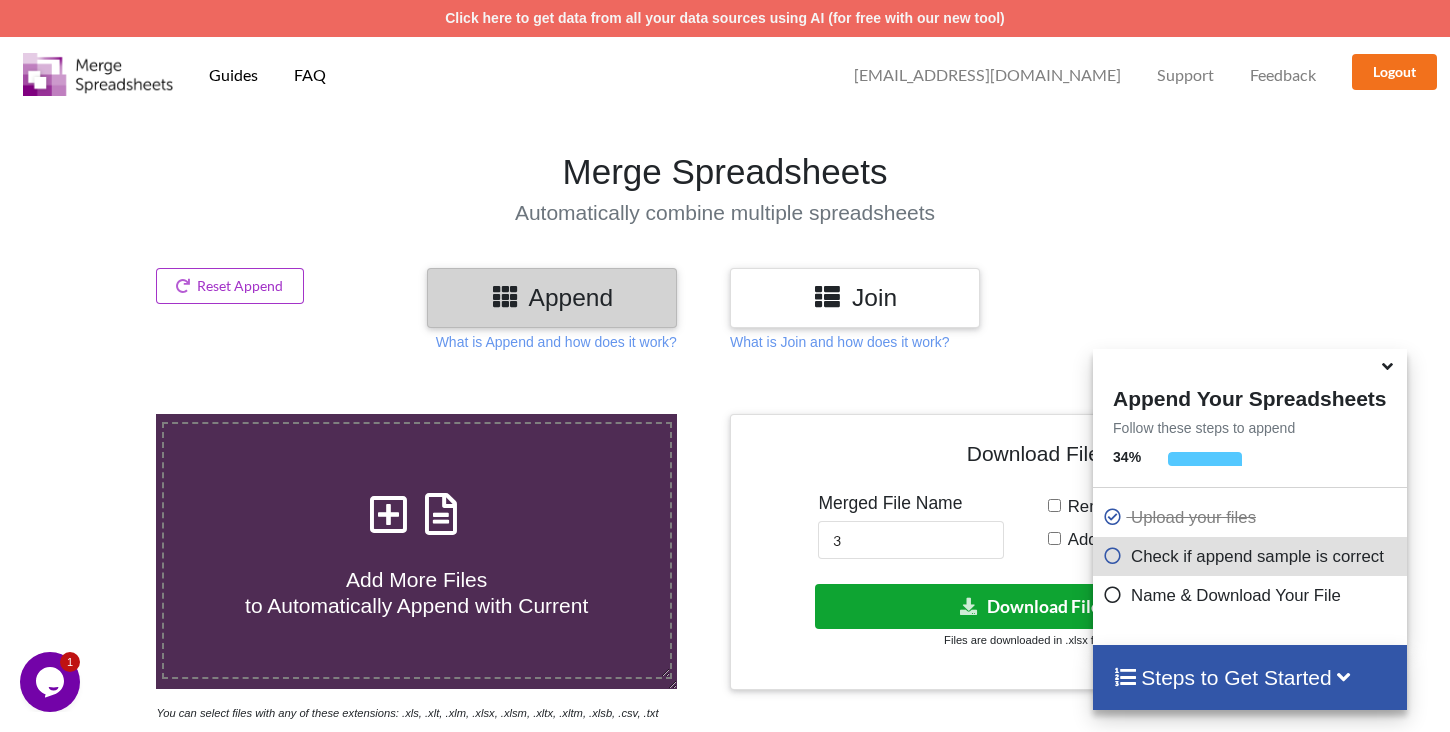 click on "Download File" at bounding box center [1031, 606] 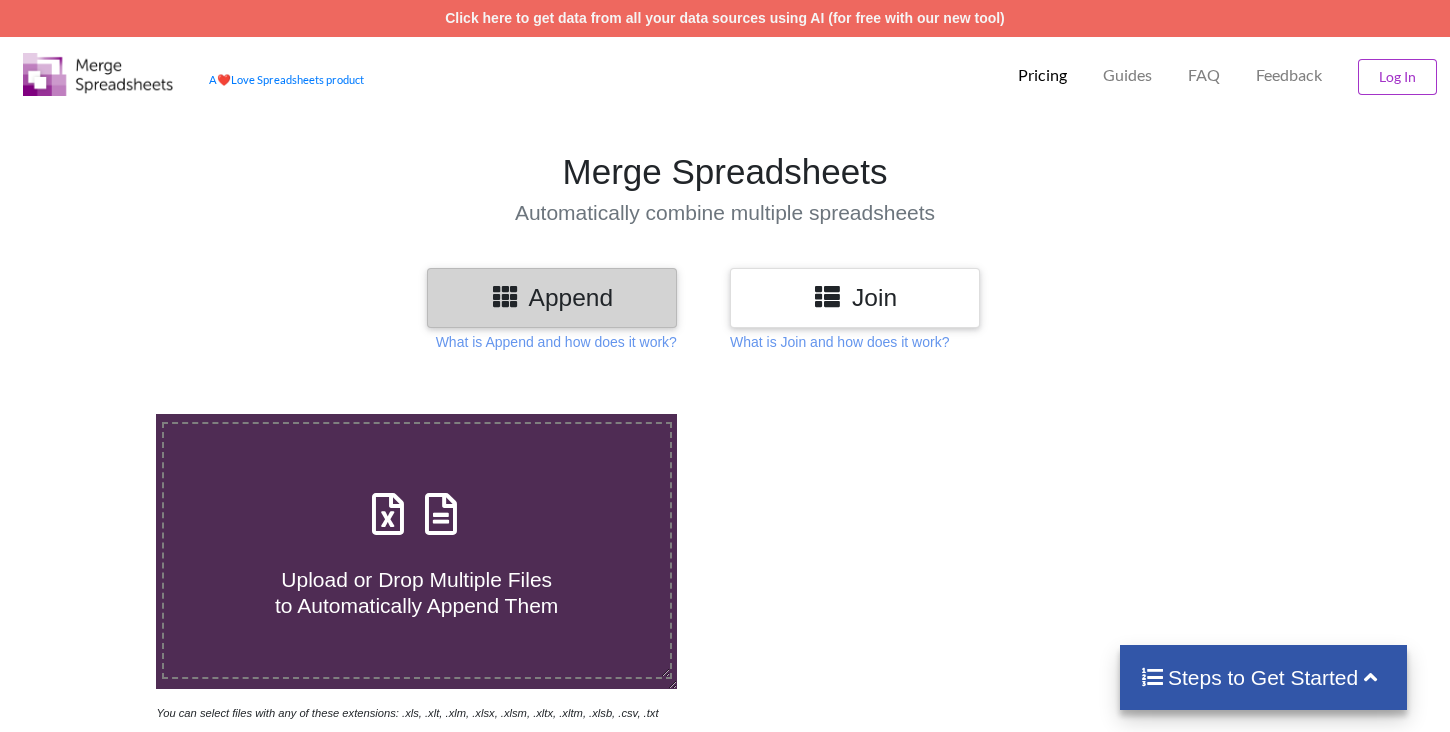scroll, scrollTop: 0, scrollLeft: 0, axis: both 